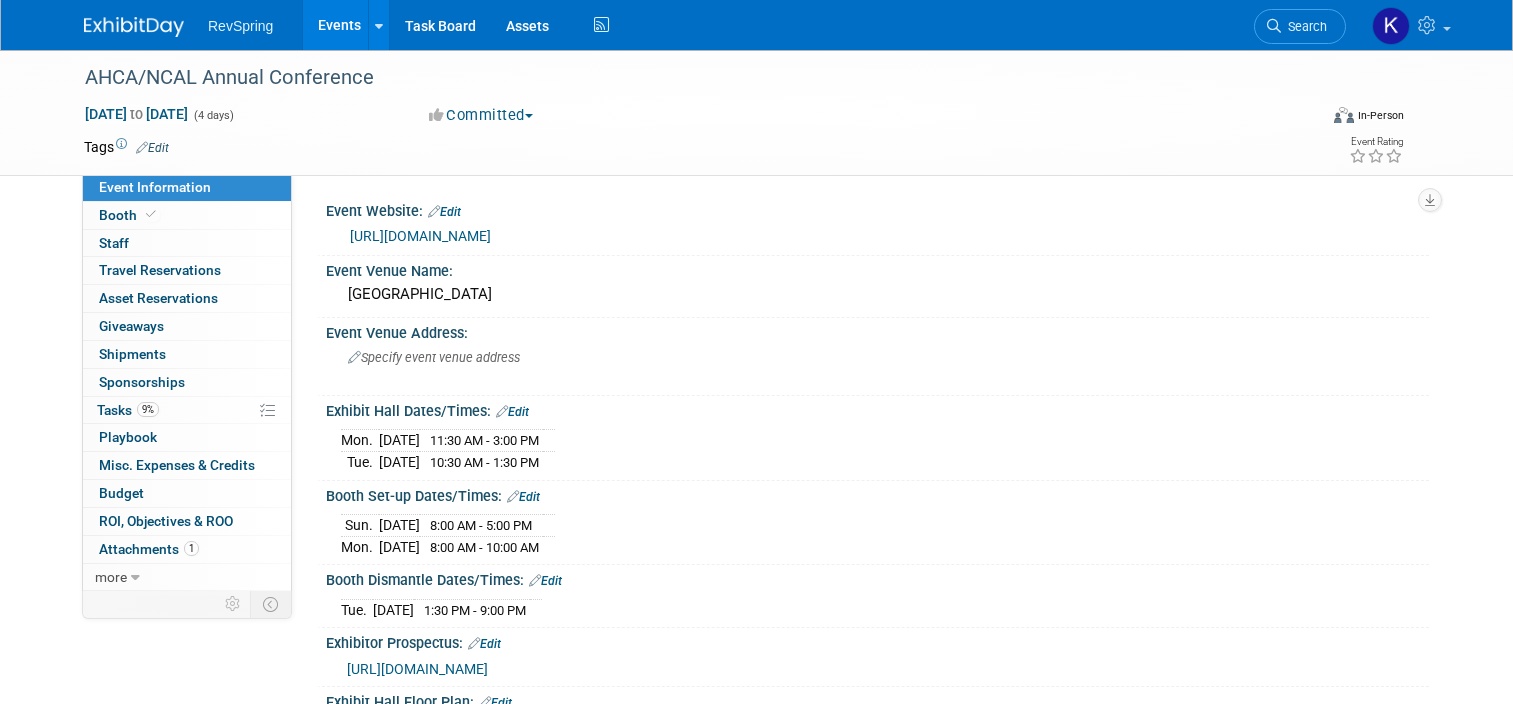 scroll, scrollTop: 468, scrollLeft: 0, axis: vertical 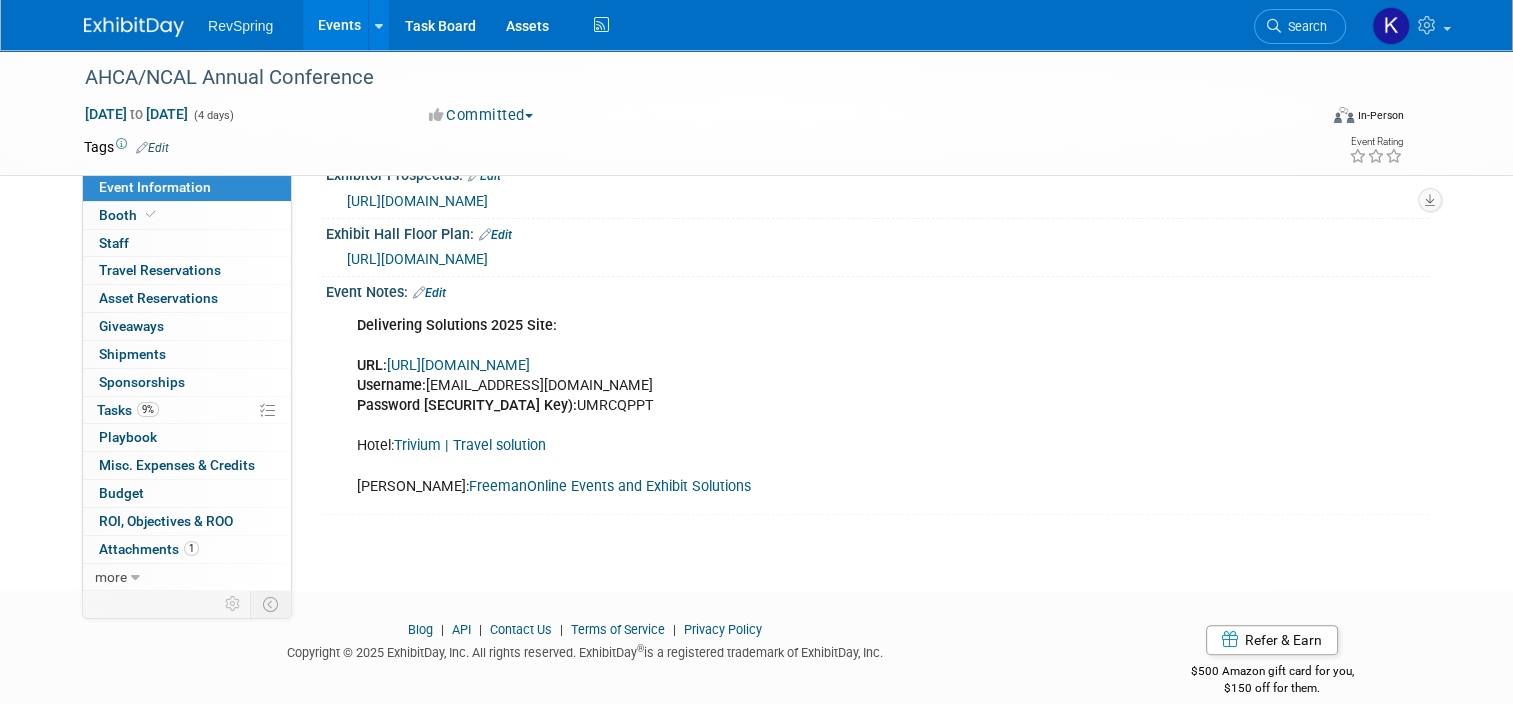 click on "Events" at bounding box center [339, 25] 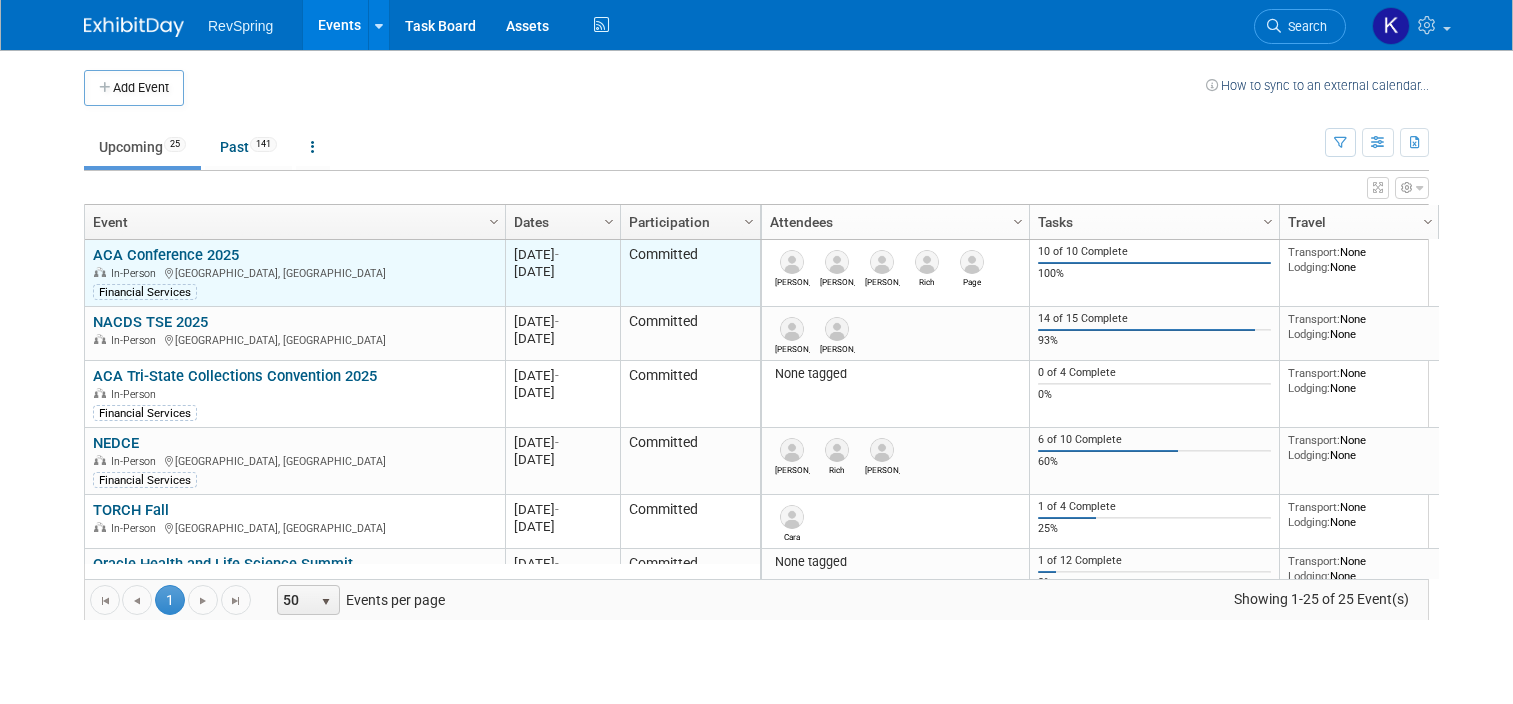 scroll, scrollTop: 0, scrollLeft: 0, axis: both 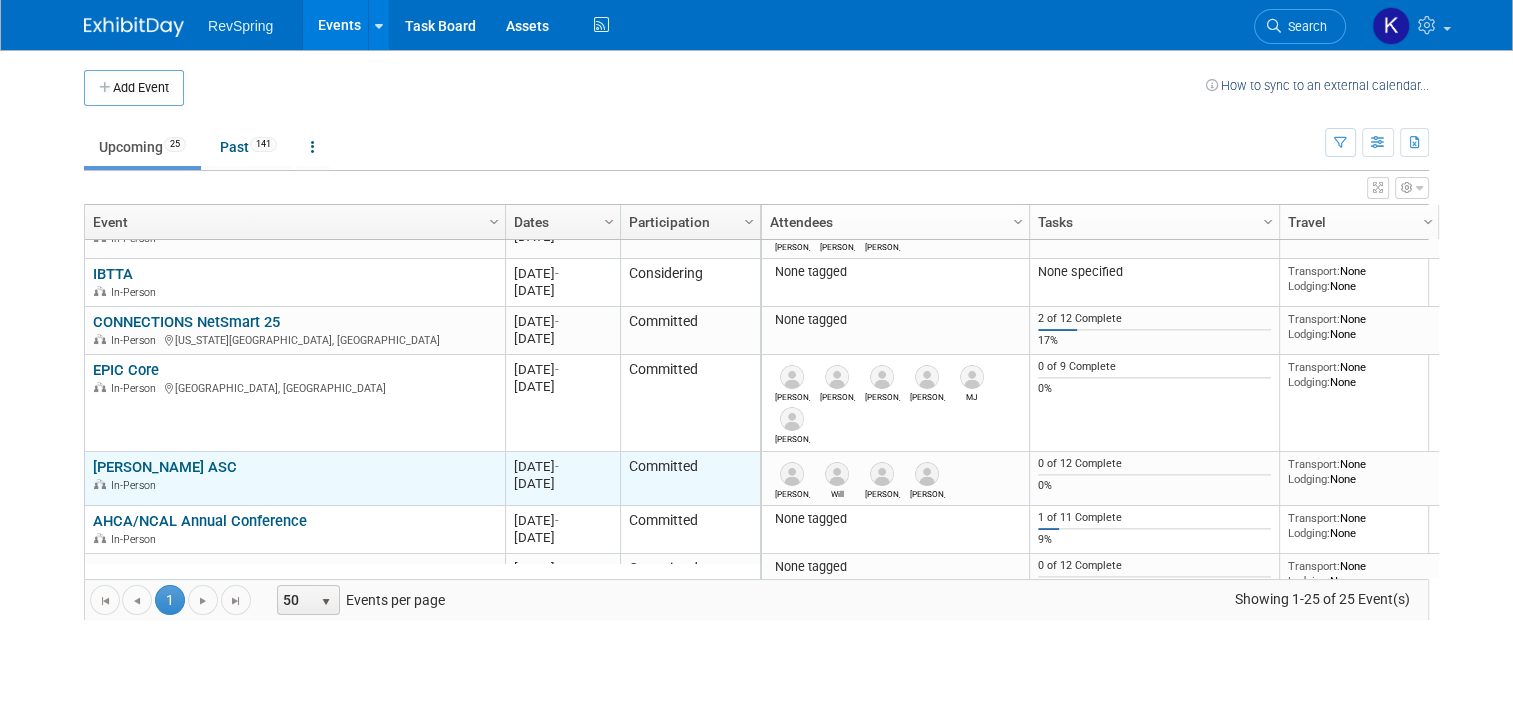 click on "[PERSON_NAME] ASC" at bounding box center (165, 467) 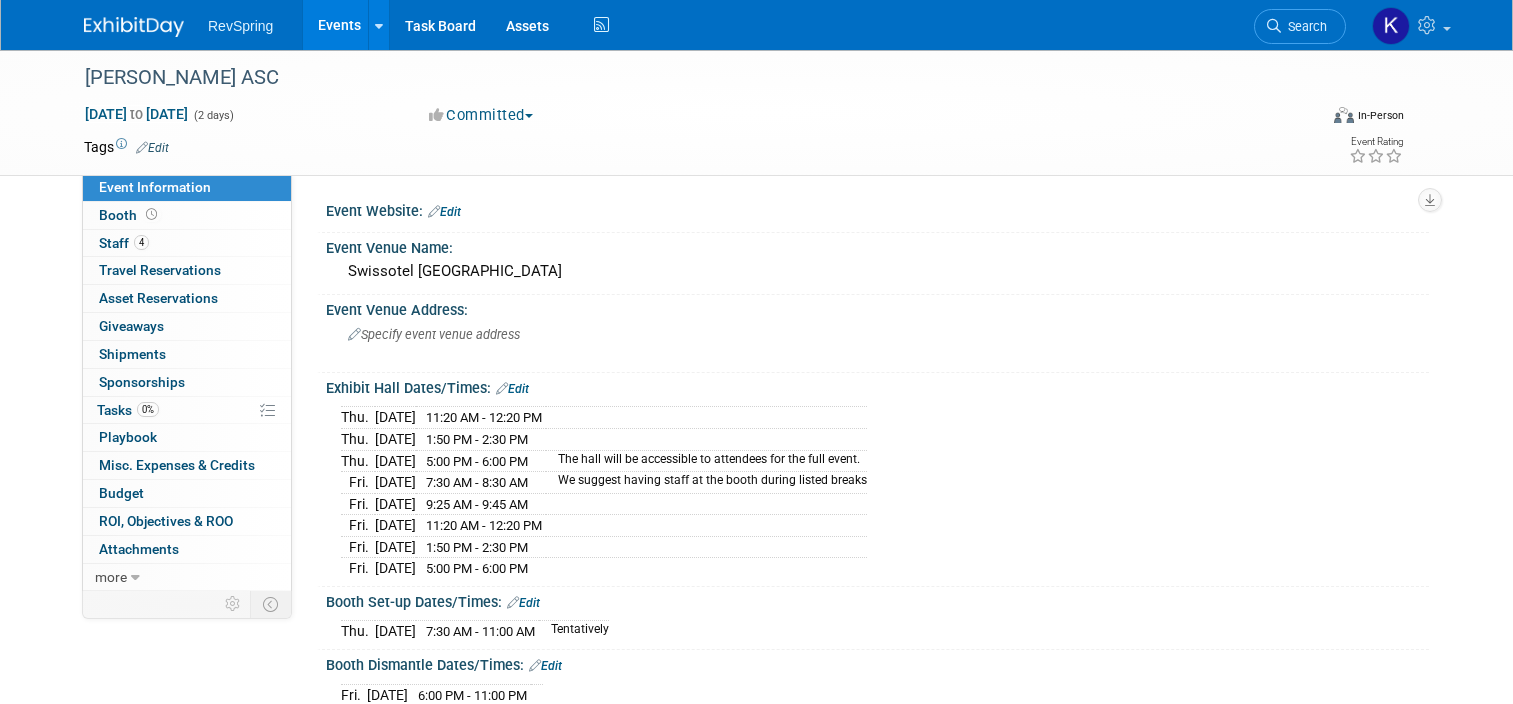 scroll, scrollTop: 0, scrollLeft: 0, axis: both 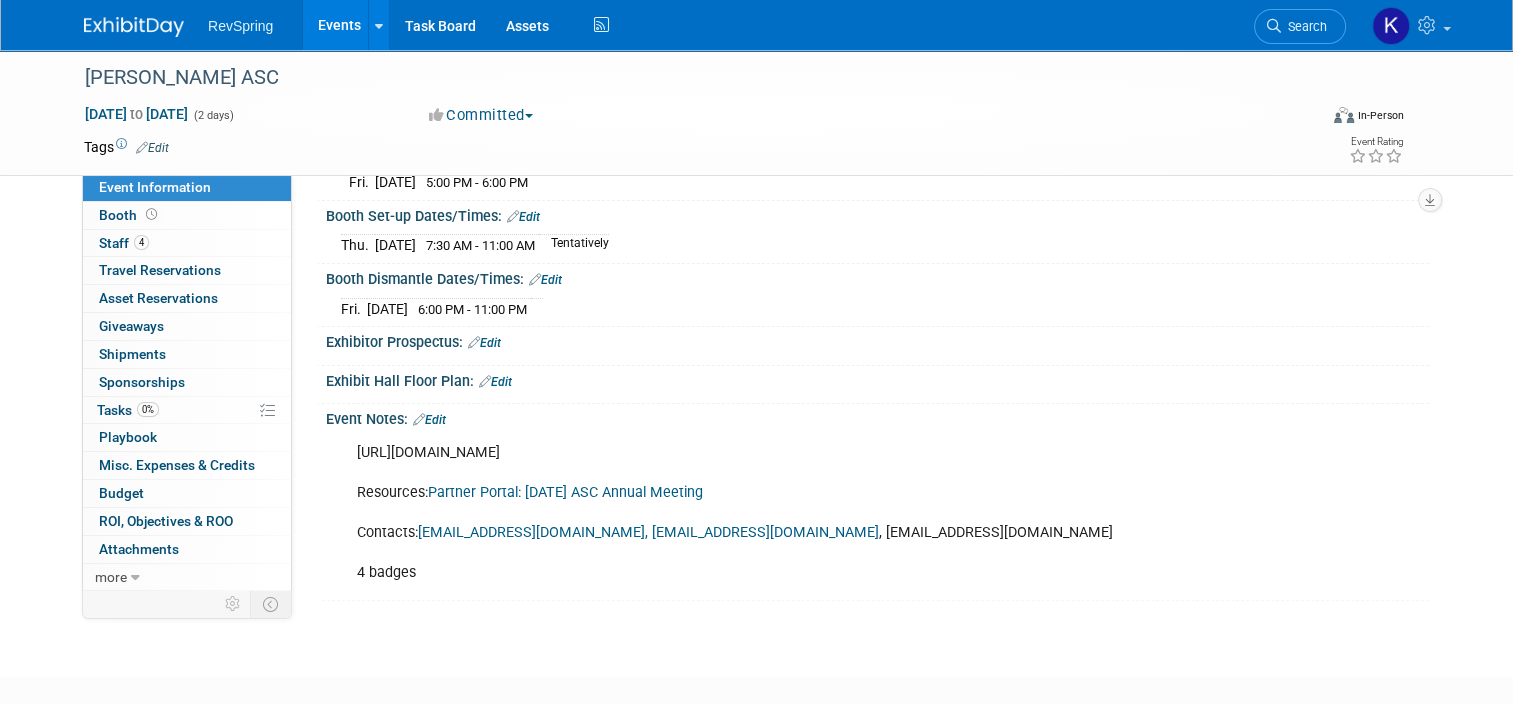 click on "Edit" at bounding box center (429, 420) 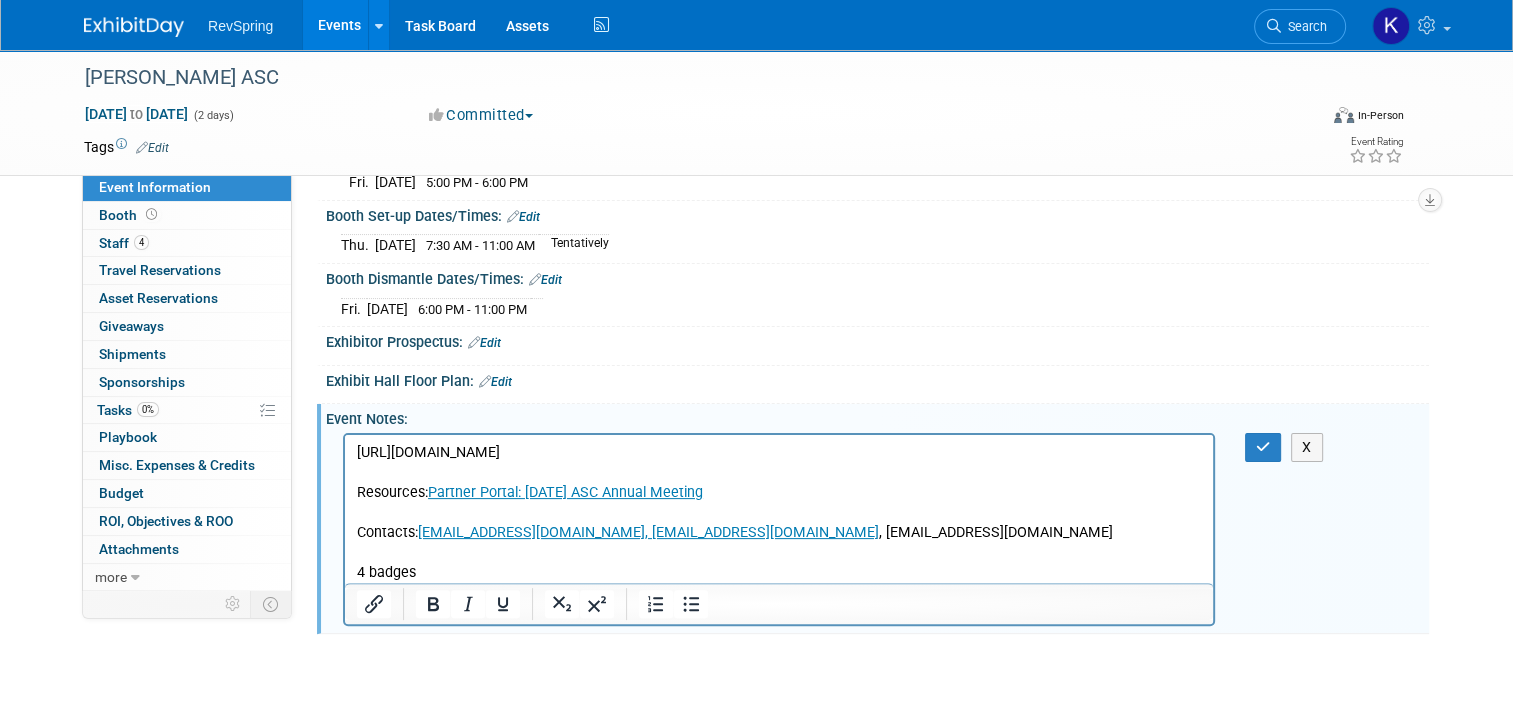scroll, scrollTop: 0, scrollLeft: 0, axis: both 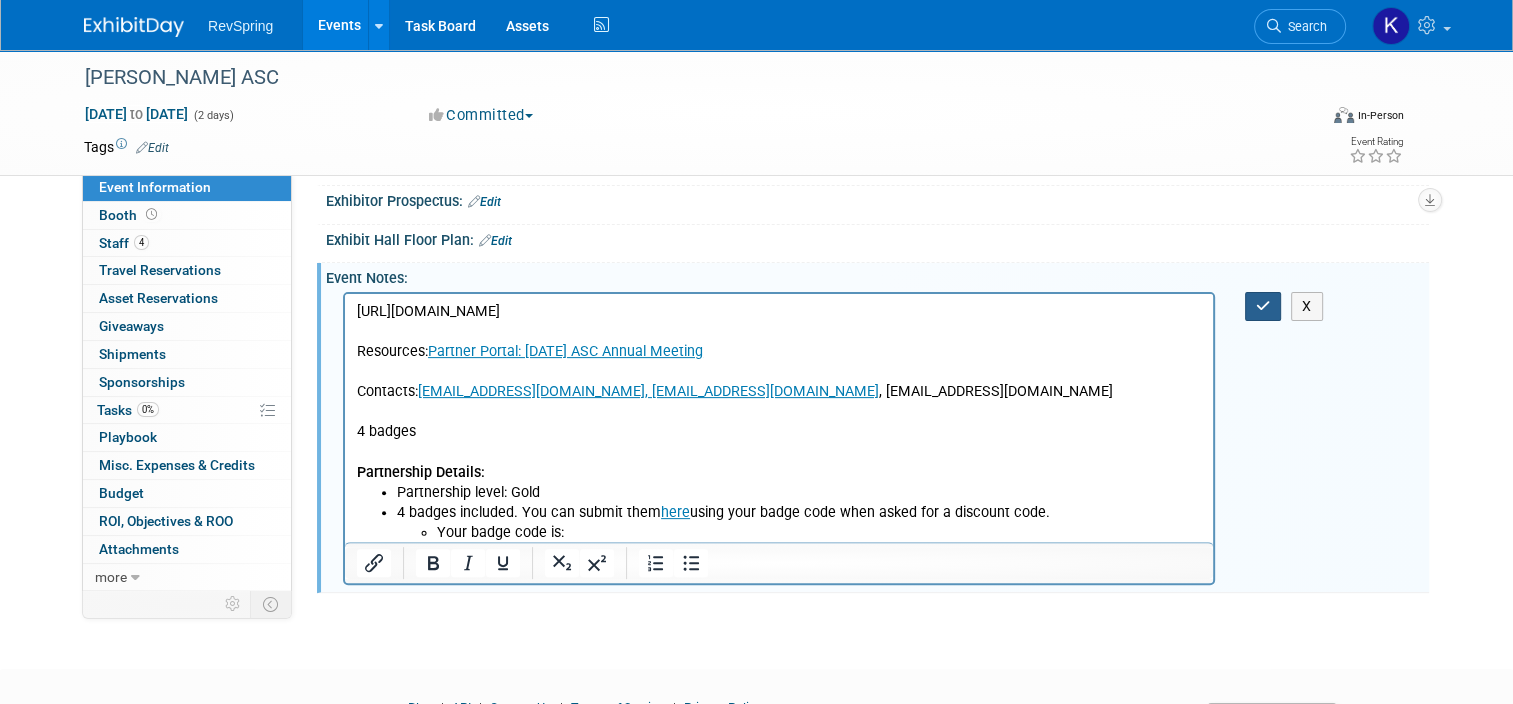 click at bounding box center [1263, 306] 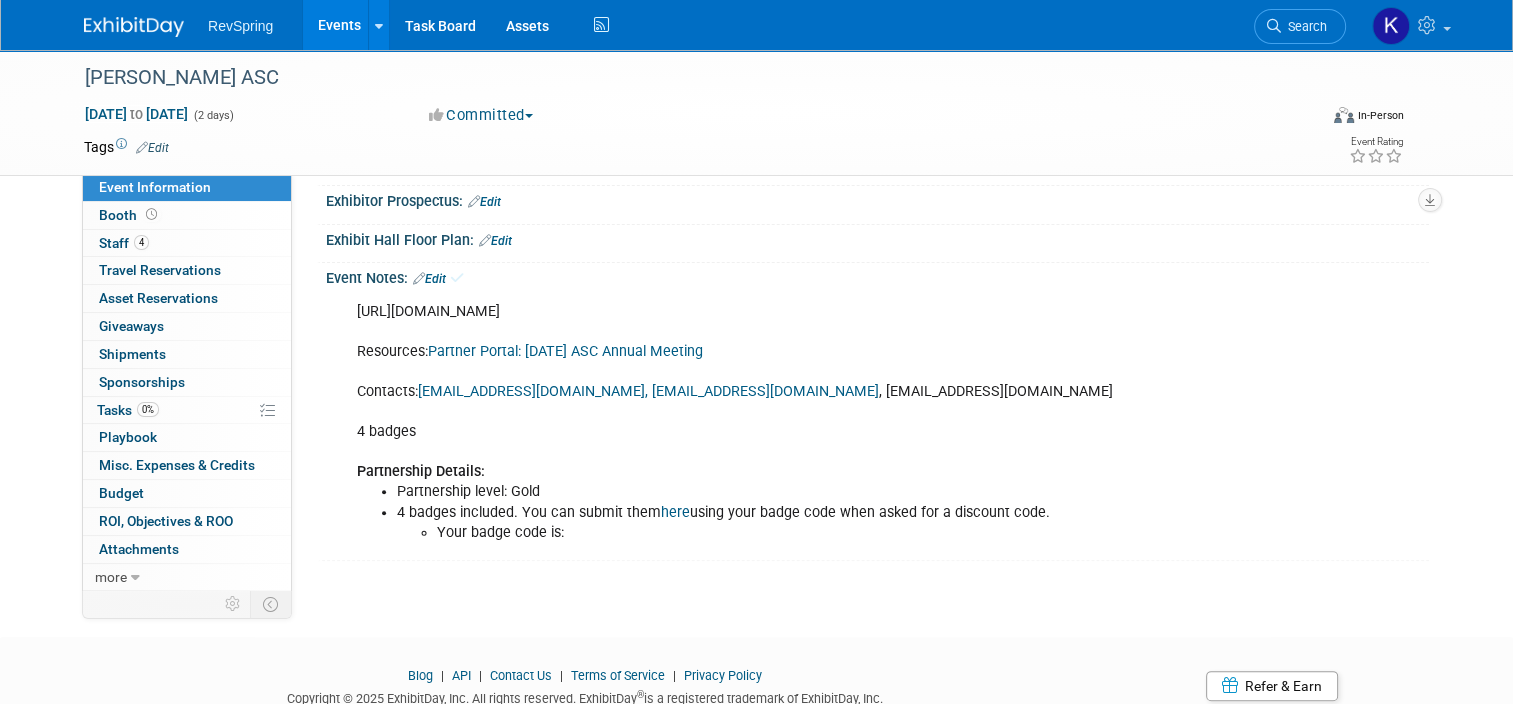 click on "Edit" at bounding box center (429, 279) 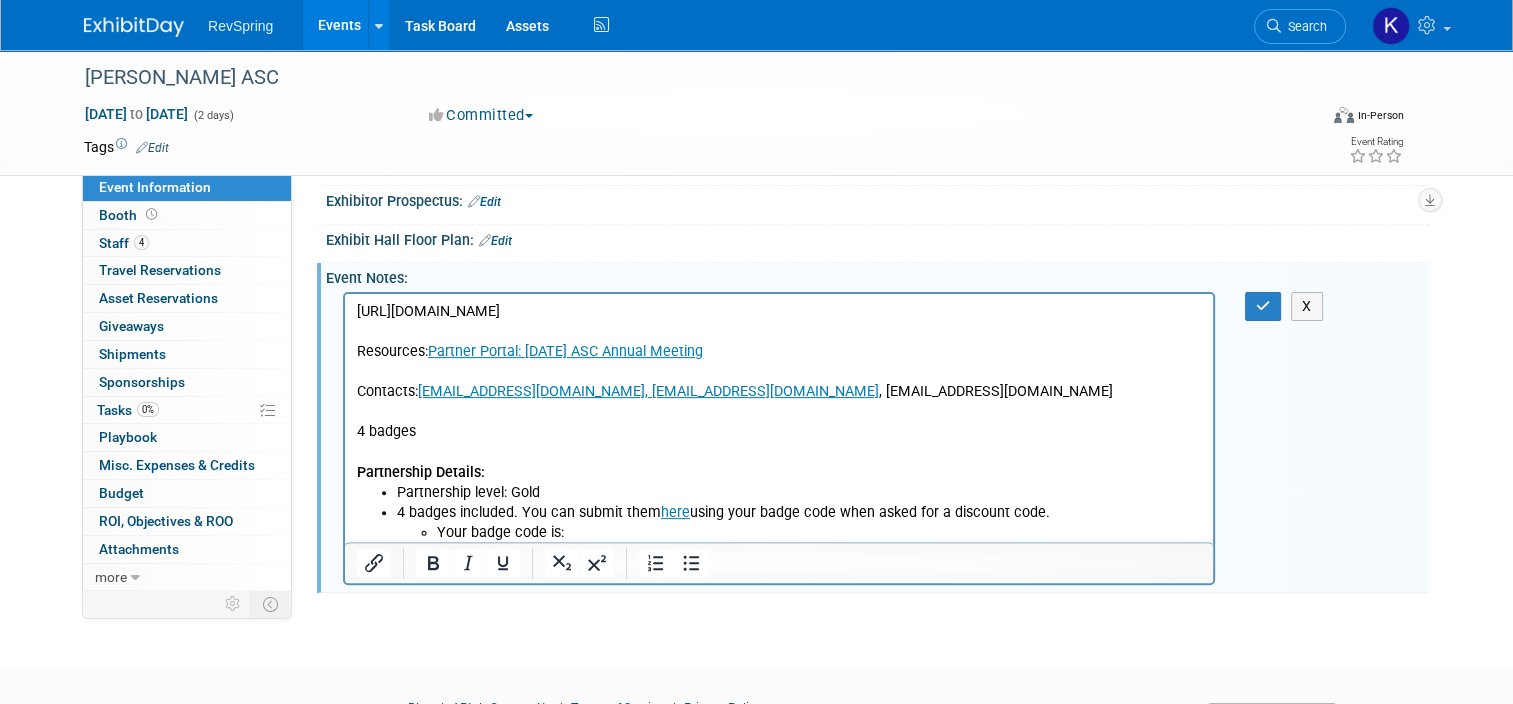 scroll, scrollTop: 0, scrollLeft: 0, axis: both 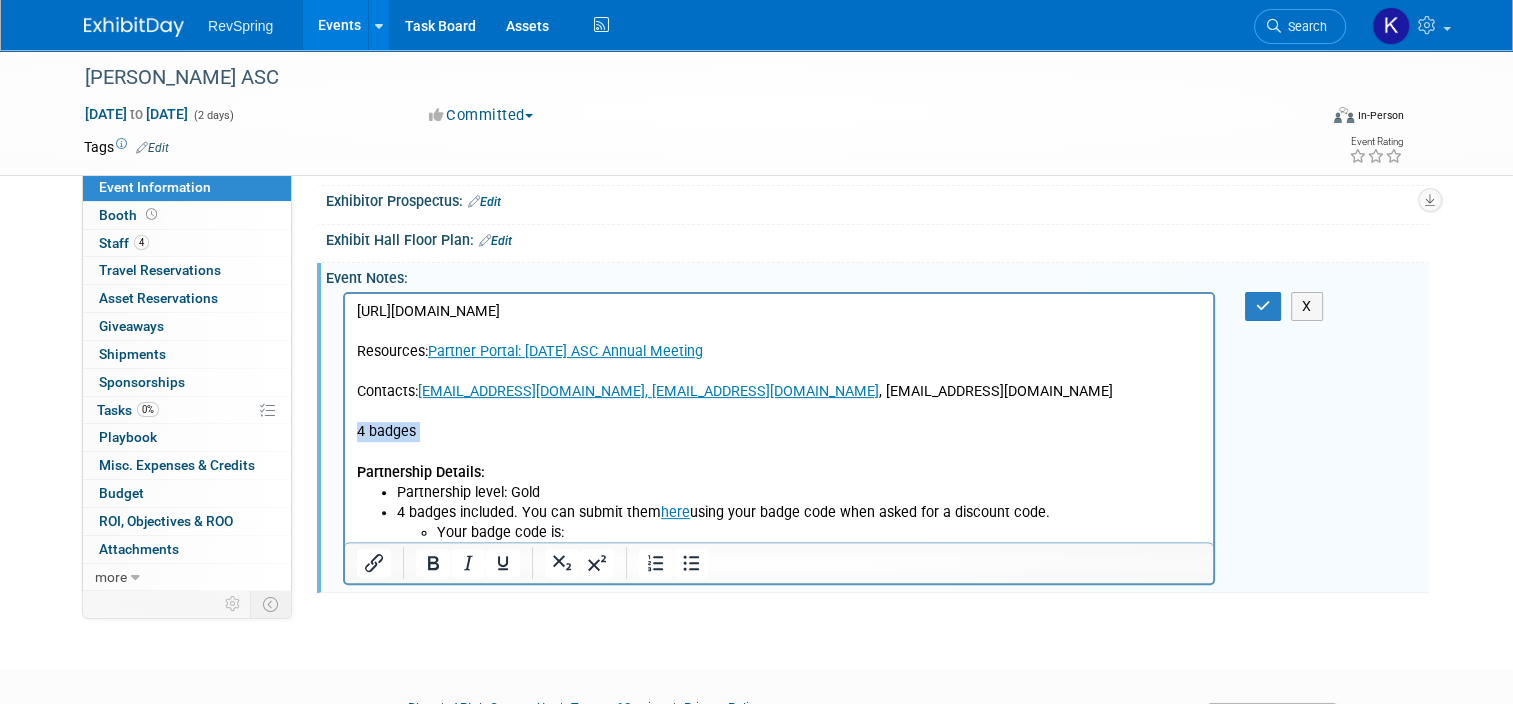 drag, startPoint x: 415, startPoint y: 441, endPoint x: 352, endPoint y: 425, distance: 65 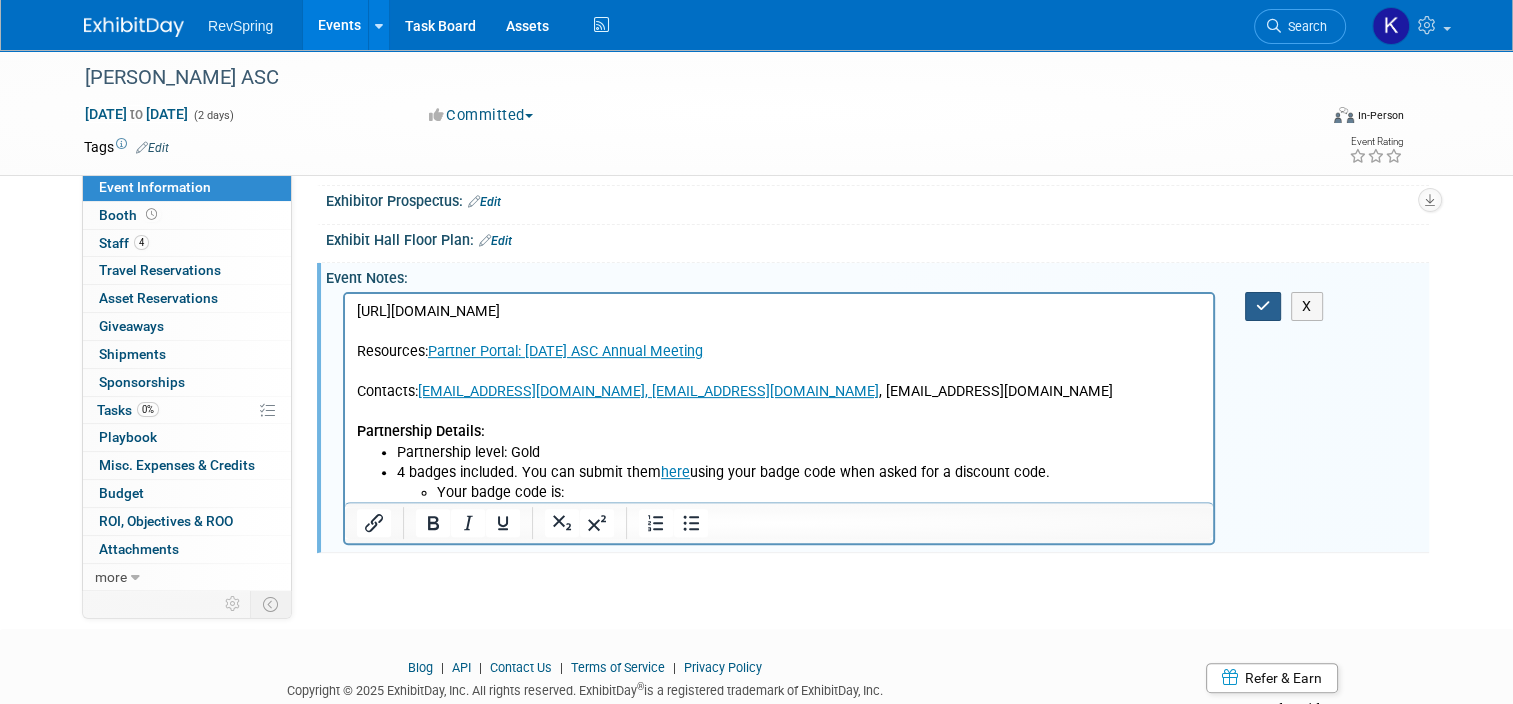 click at bounding box center (1263, 306) 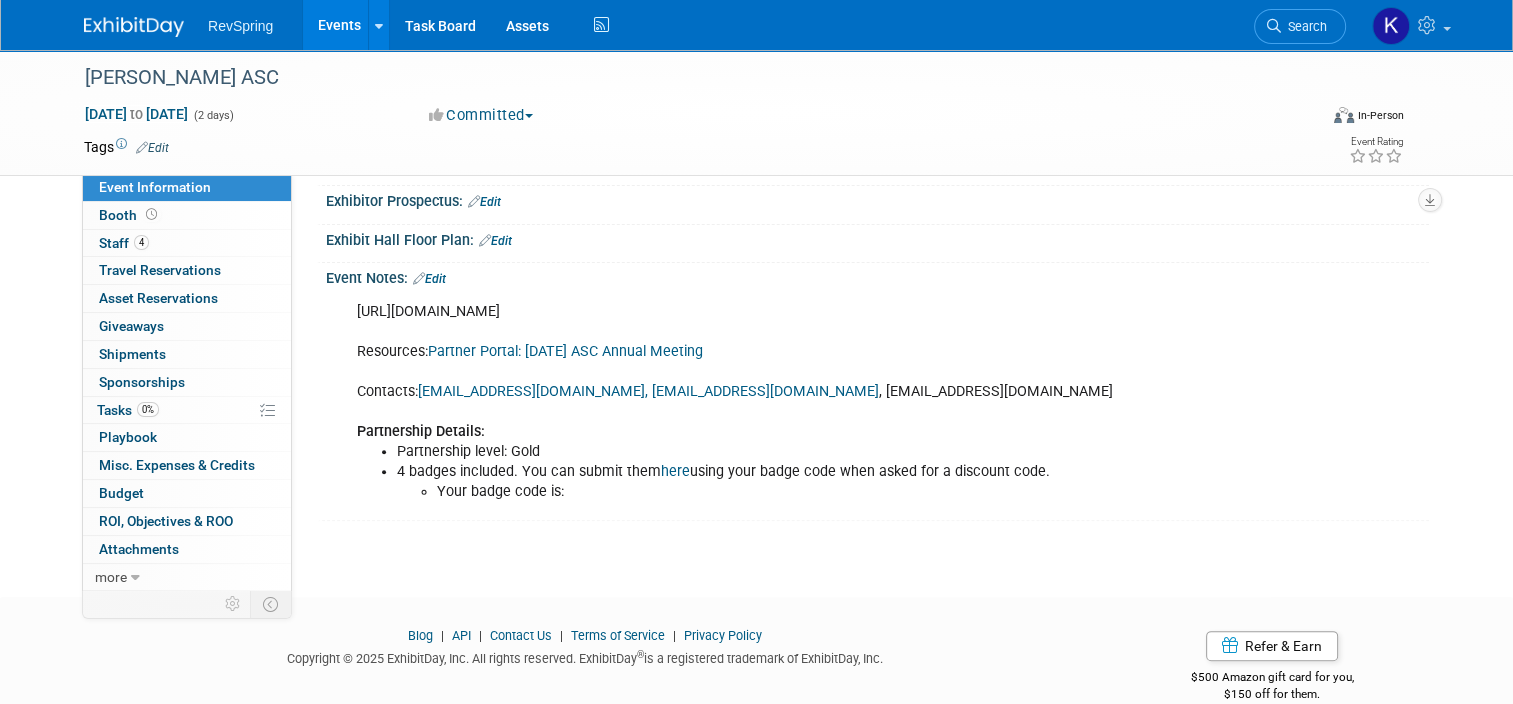 click on "Events" at bounding box center (339, 25) 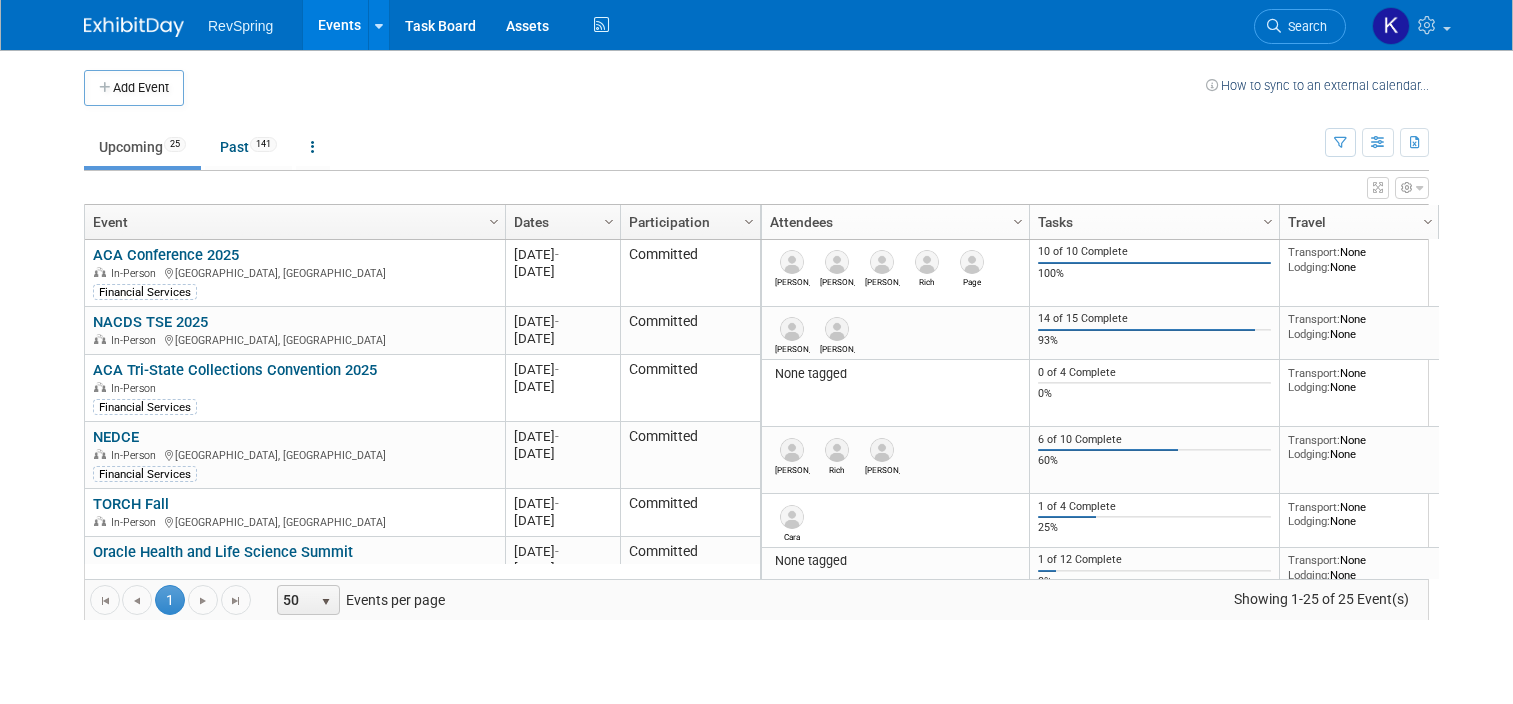 scroll, scrollTop: 0, scrollLeft: 0, axis: both 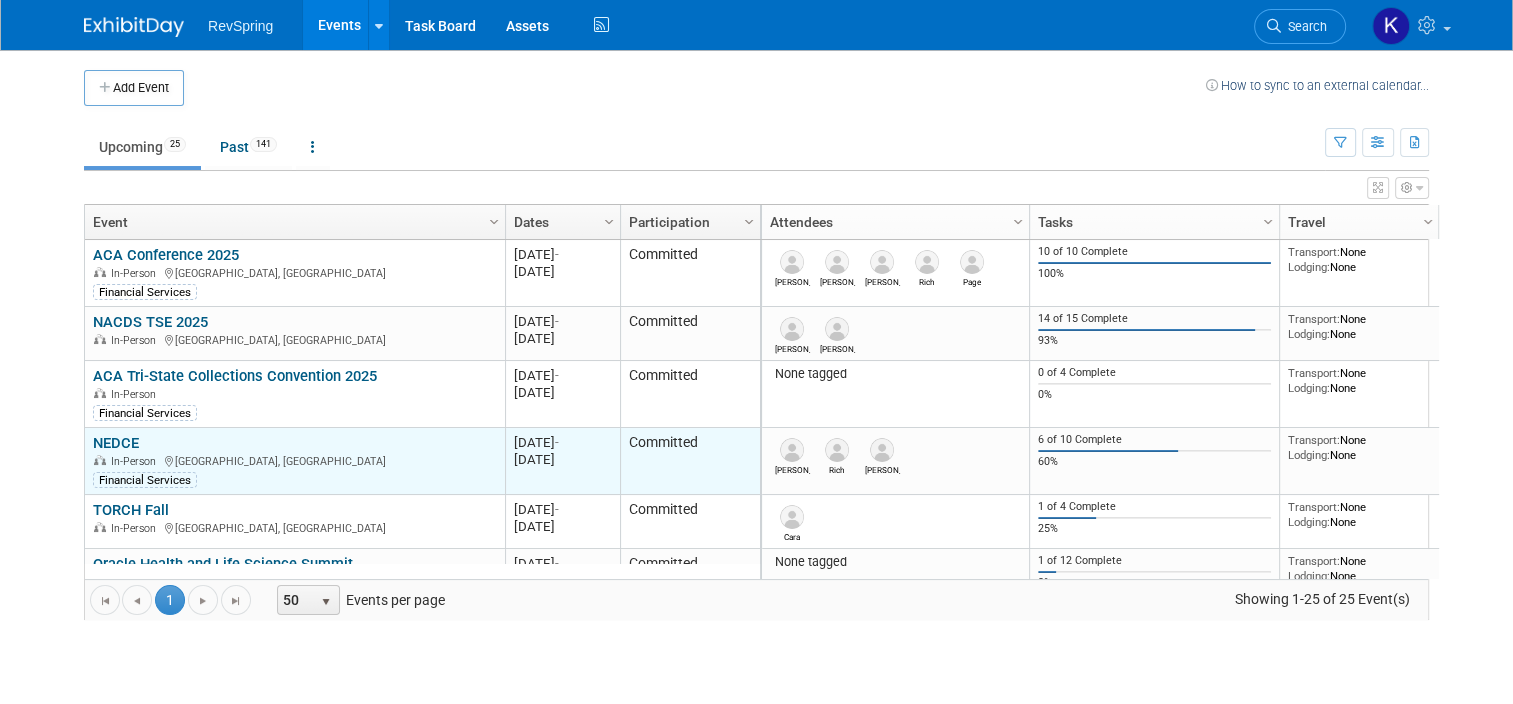 click on "NEDCE" at bounding box center (116, 443) 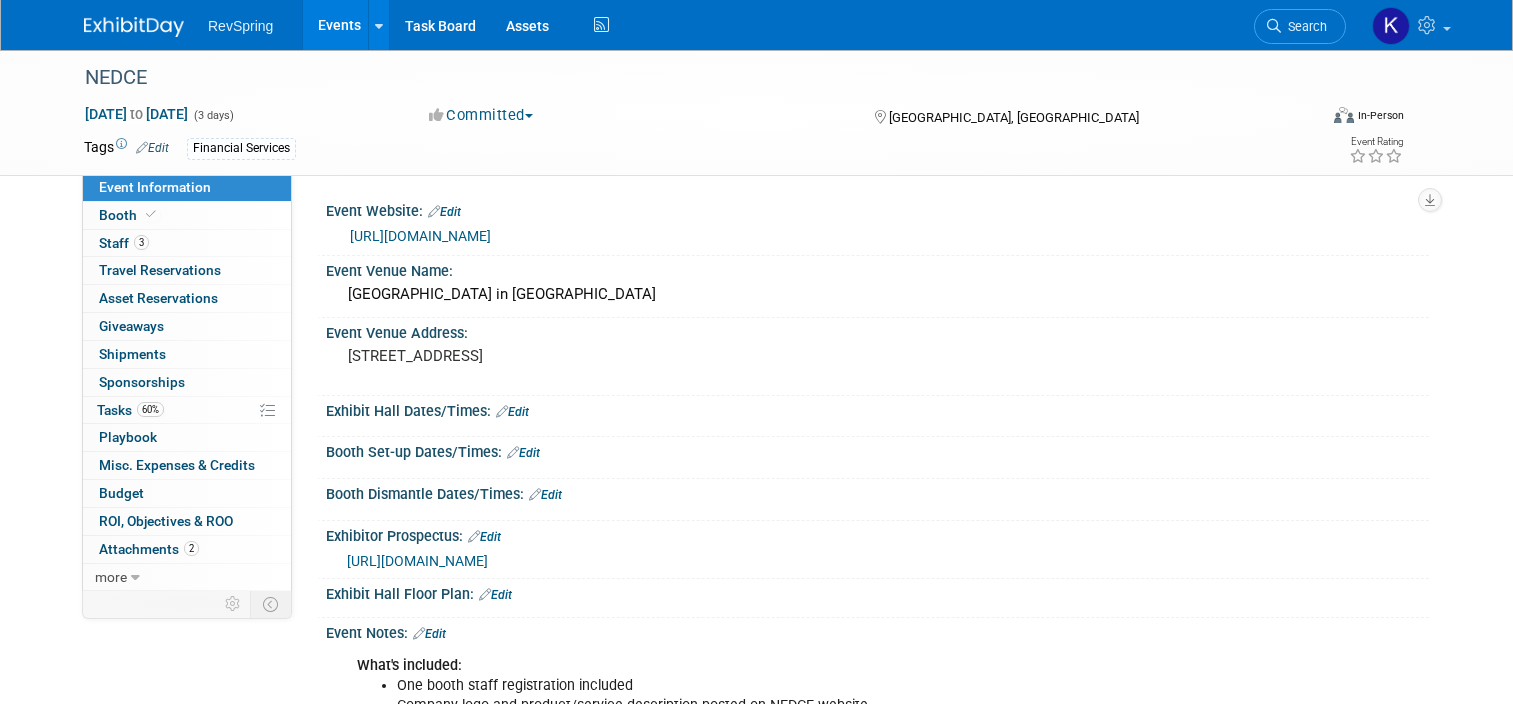 scroll, scrollTop: 0, scrollLeft: 0, axis: both 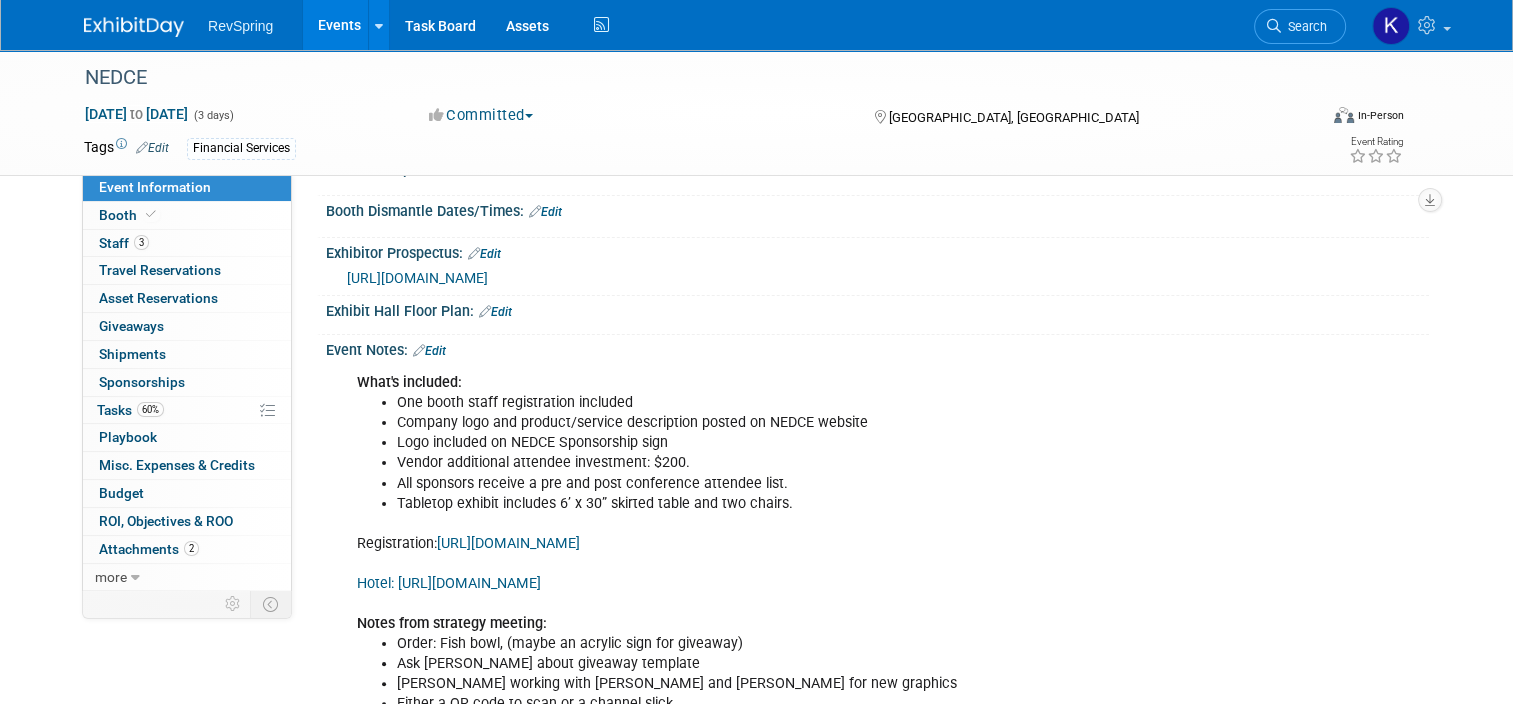 click on "Logo included on NEDCE Sponsorship sign" at bounding box center [800, 443] 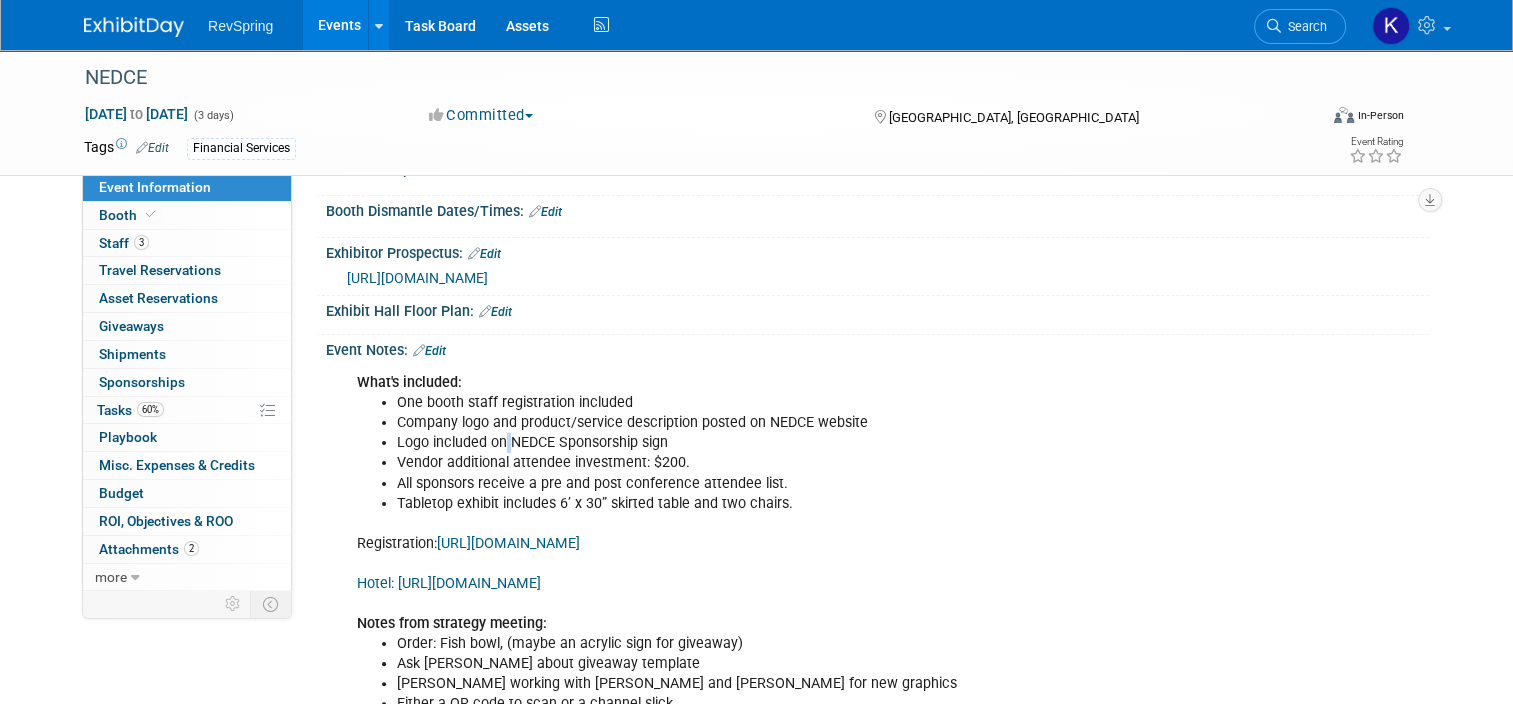 click on "Logo included on NEDCE Sponsorship sign" at bounding box center [800, 443] 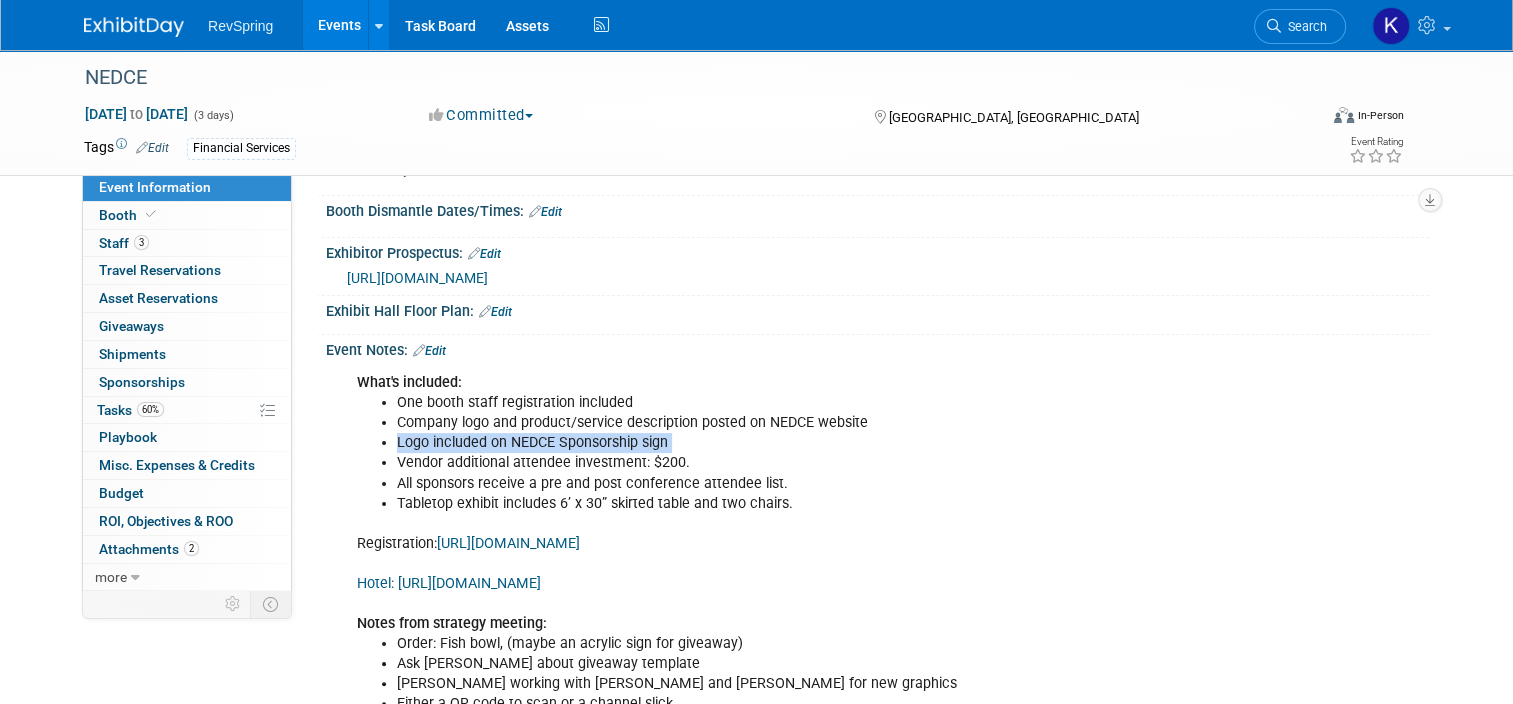 click on "Logo included on NEDCE Sponsorship sign" at bounding box center [800, 443] 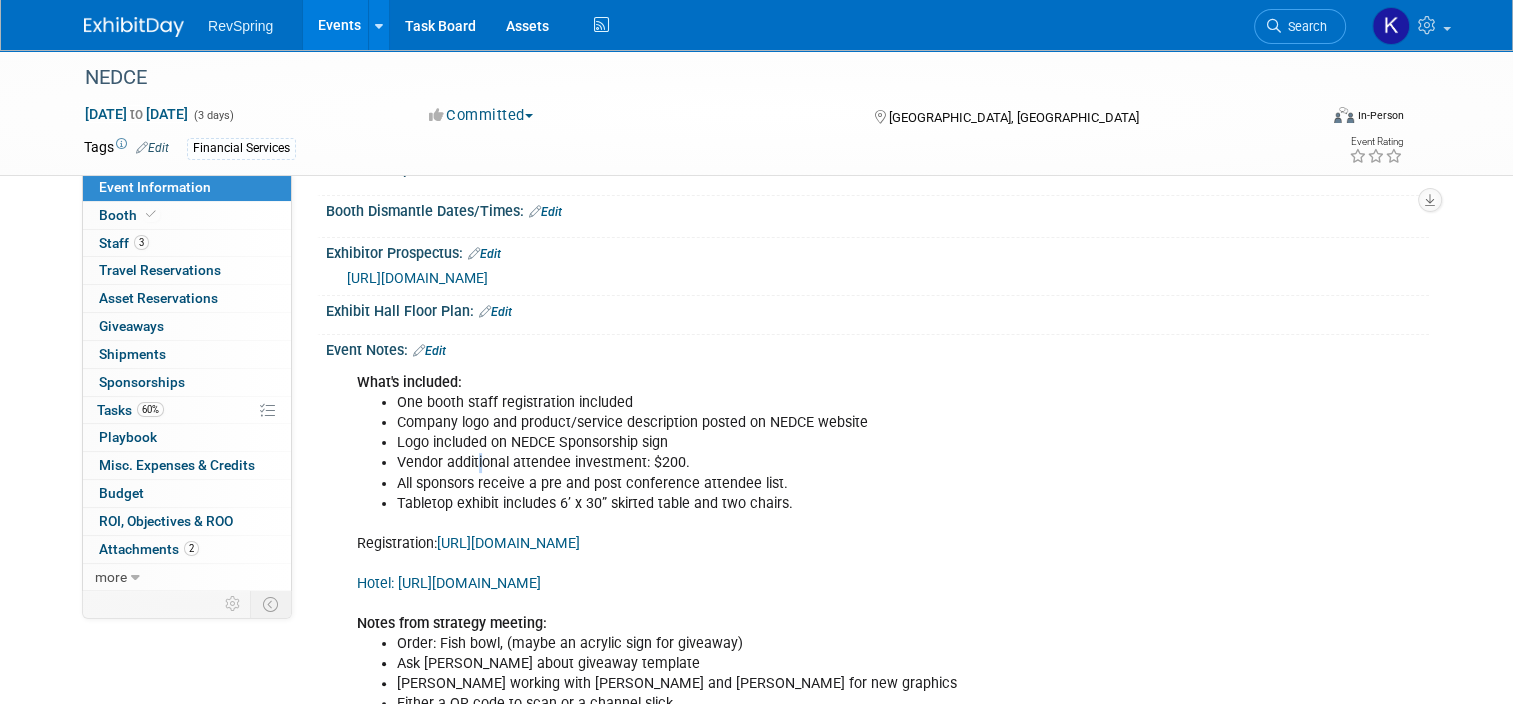 drag, startPoint x: 491, startPoint y: 441, endPoint x: 468, endPoint y: 459, distance: 29.206163 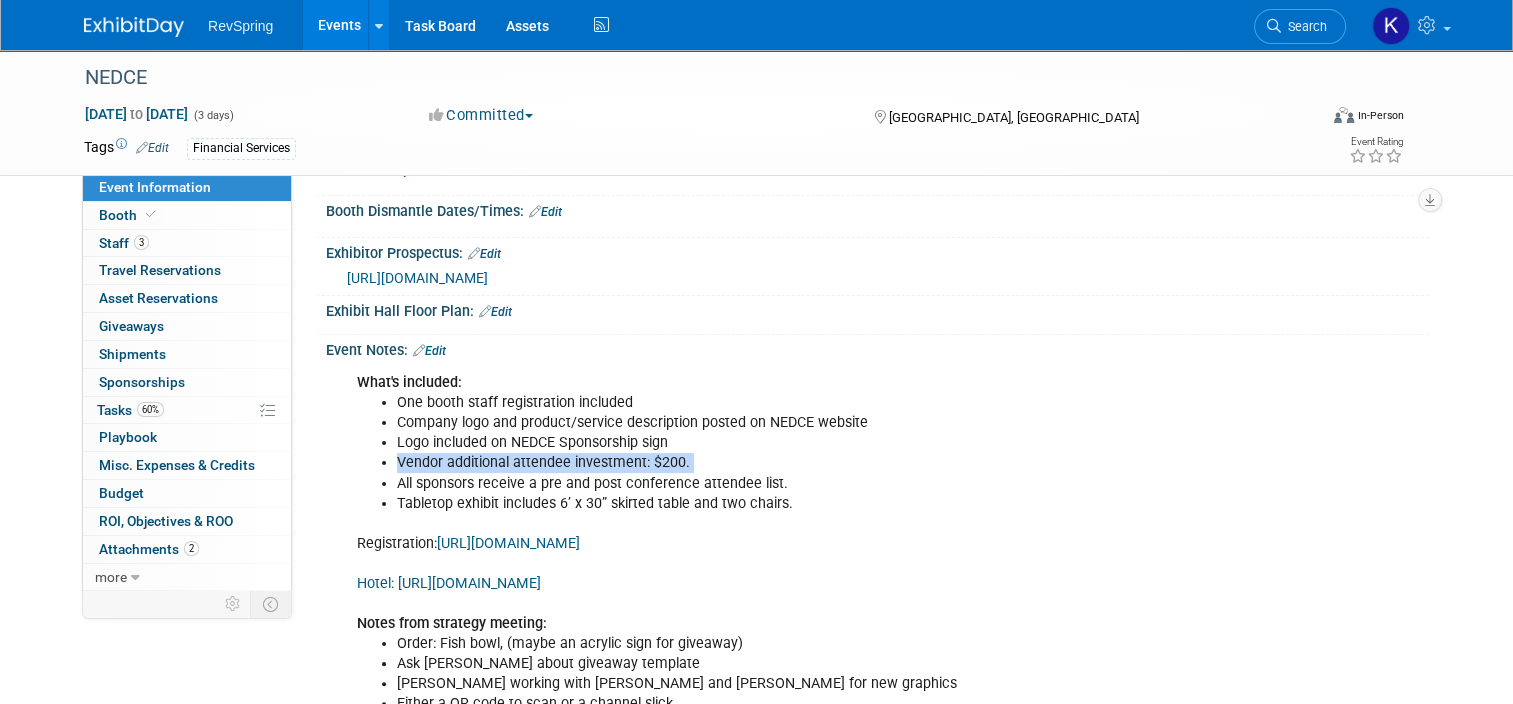 click on "Vendor additional attendee investment: $200." at bounding box center (800, 463) 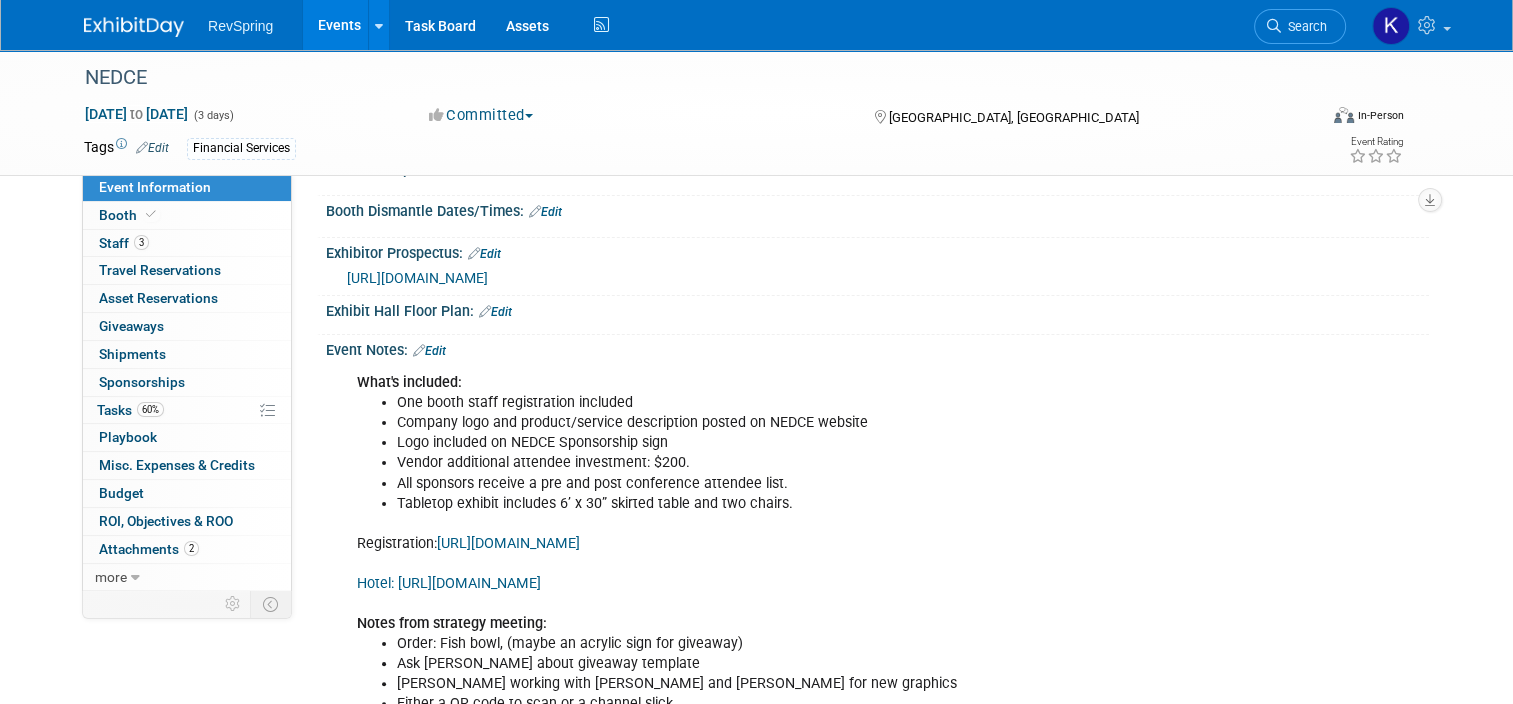 drag, startPoint x: 468, startPoint y: 459, endPoint x: 464, endPoint y: 484, distance: 25.317978 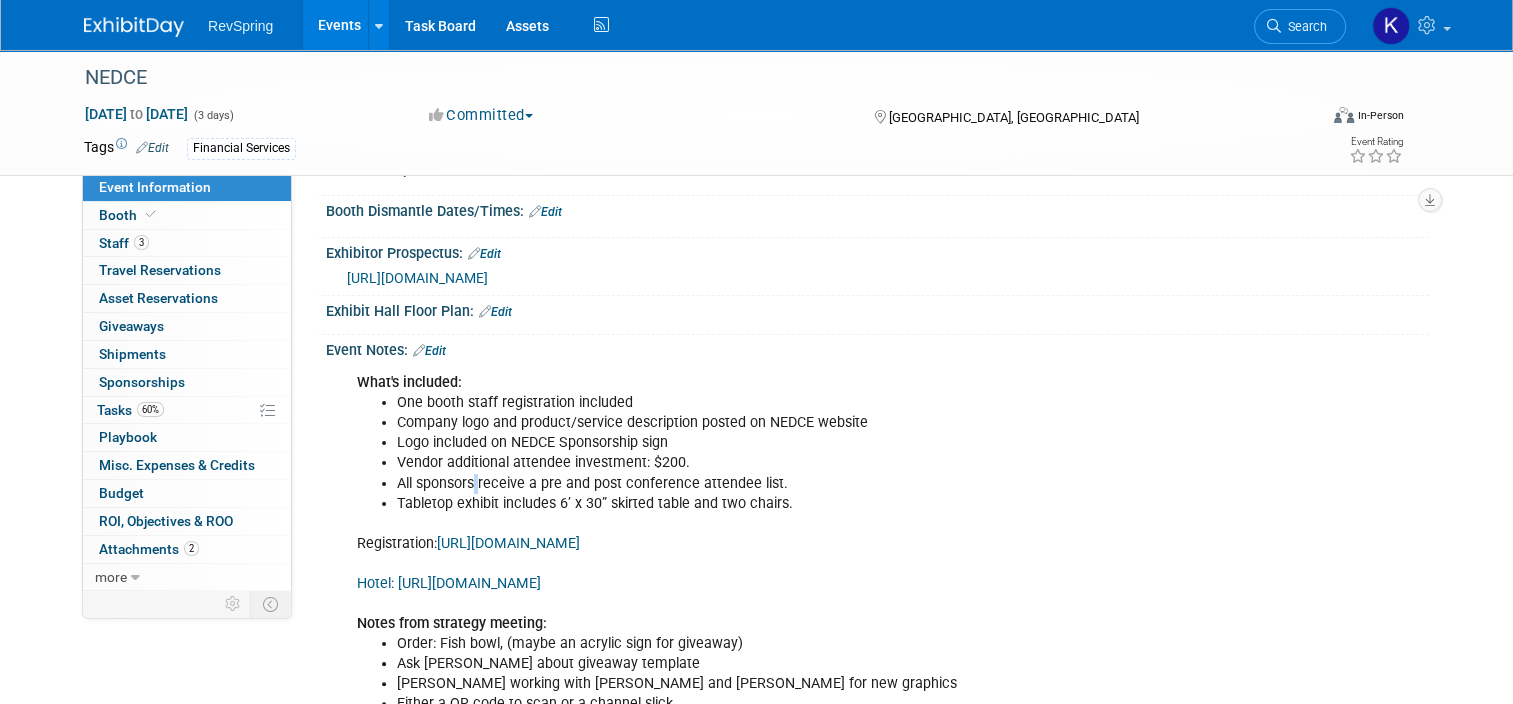 click on "All sponsors receive a pre and post conference attendee list." at bounding box center (800, 484) 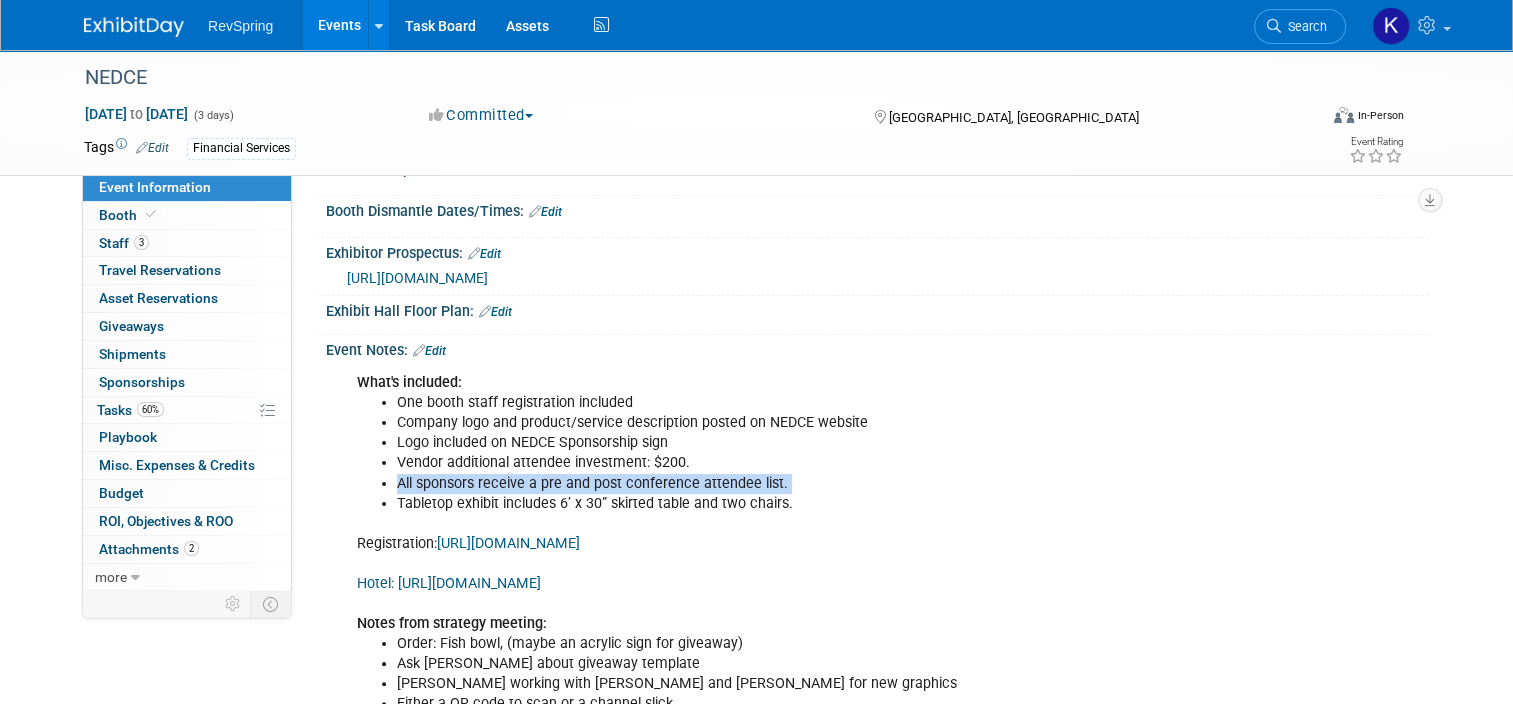 click on "All sponsors receive a pre and post conference attendee list." at bounding box center (800, 484) 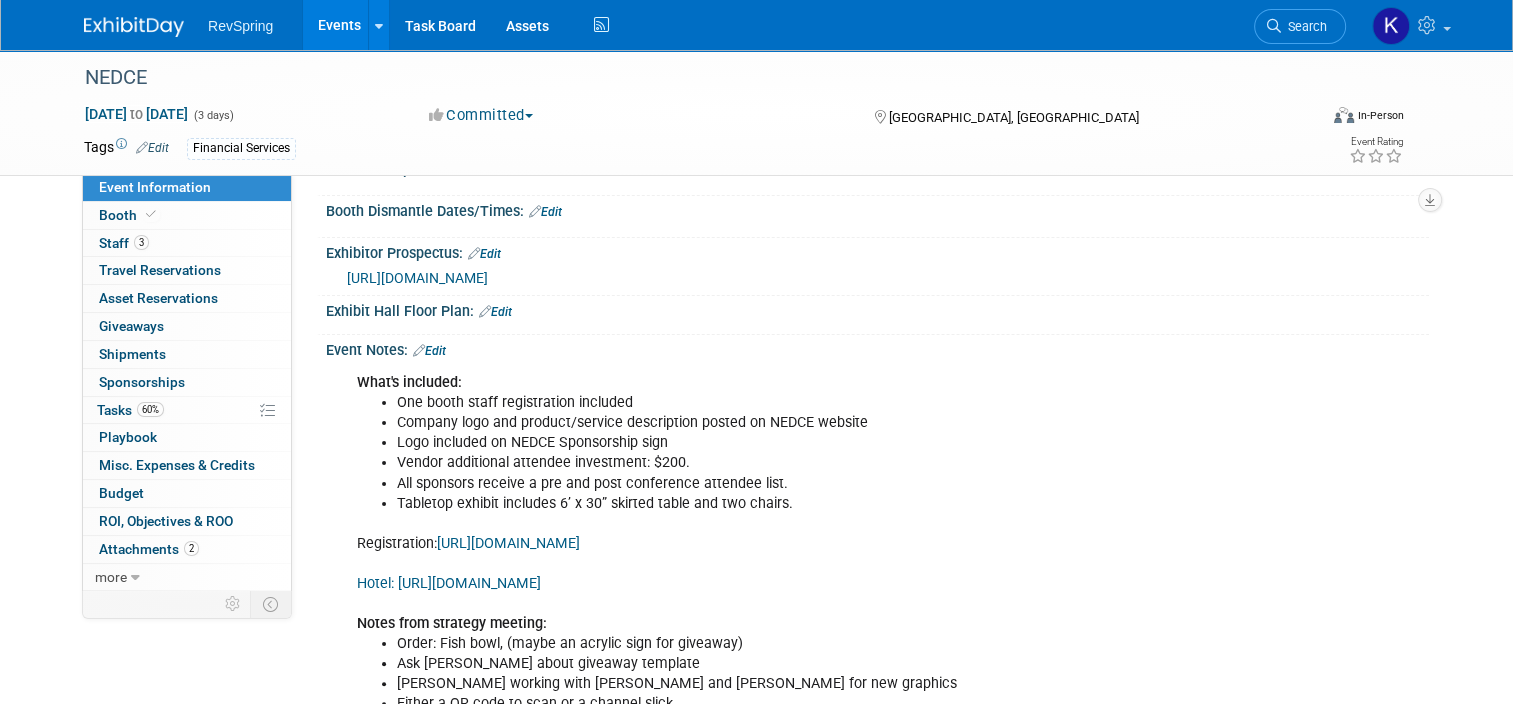drag, startPoint x: 464, startPoint y: 484, endPoint x: 457, endPoint y: 495, distance: 13.038404 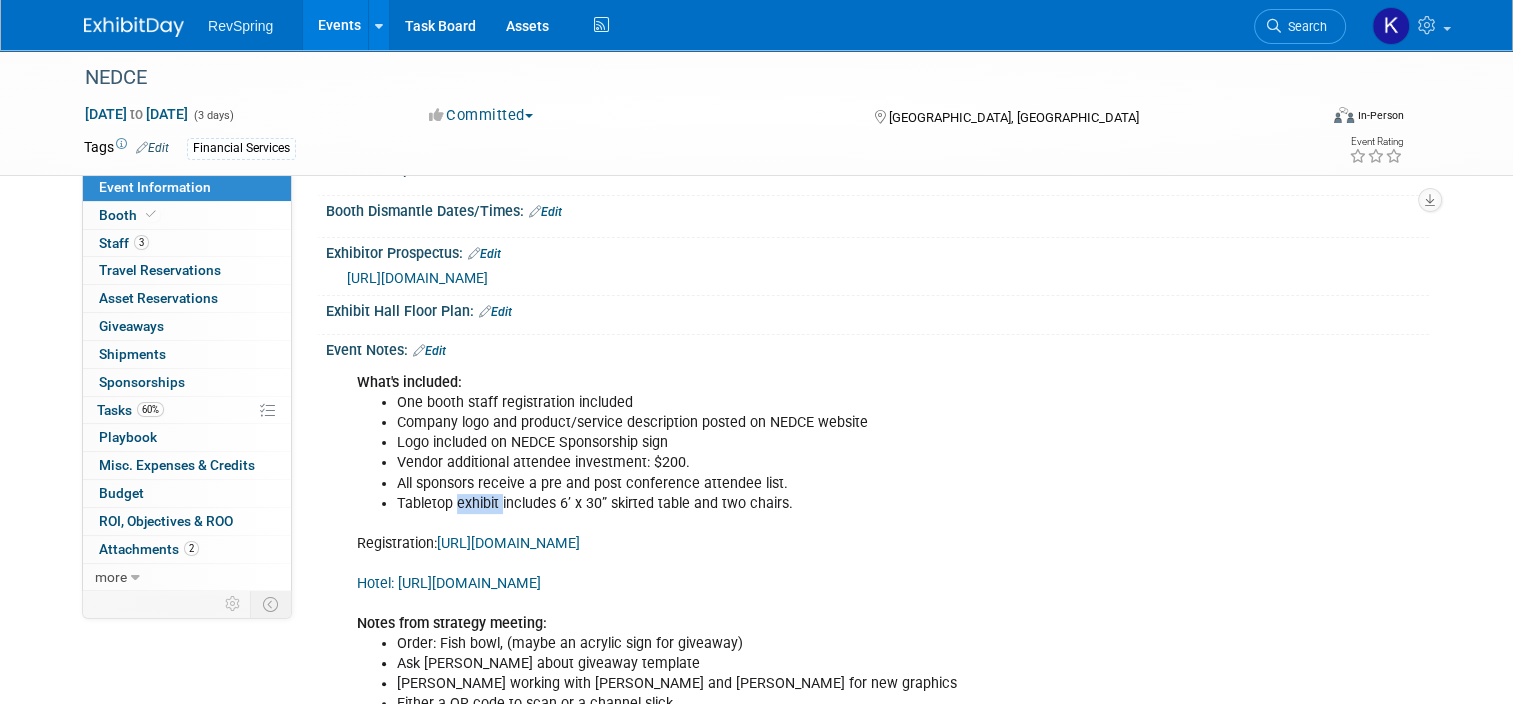 click on "Tabletop exhibit includes 6’ x 30” skirted table and two chairs." at bounding box center [800, 504] 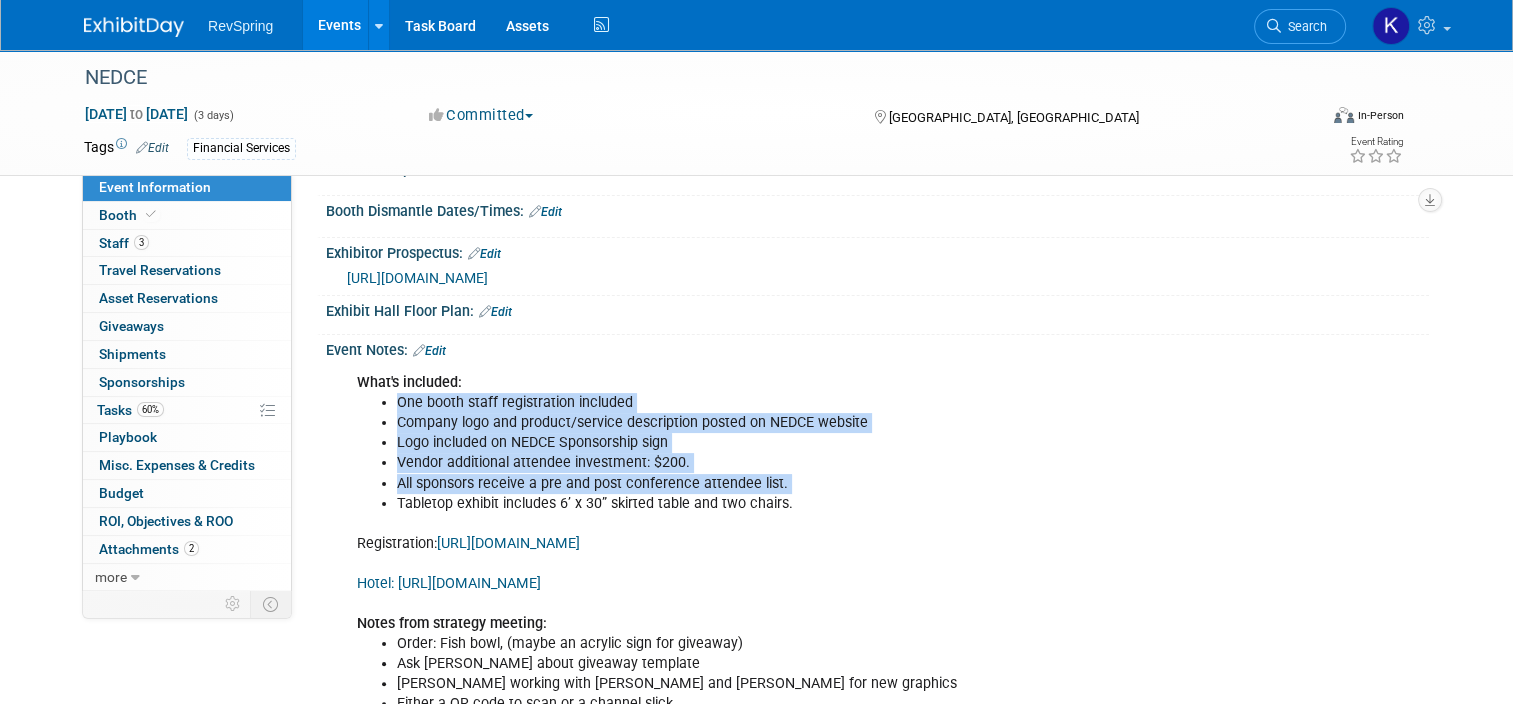 click on "Tabletop exhibit includes 6’ x 30” skirted table and two chairs." at bounding box center [800, 504] 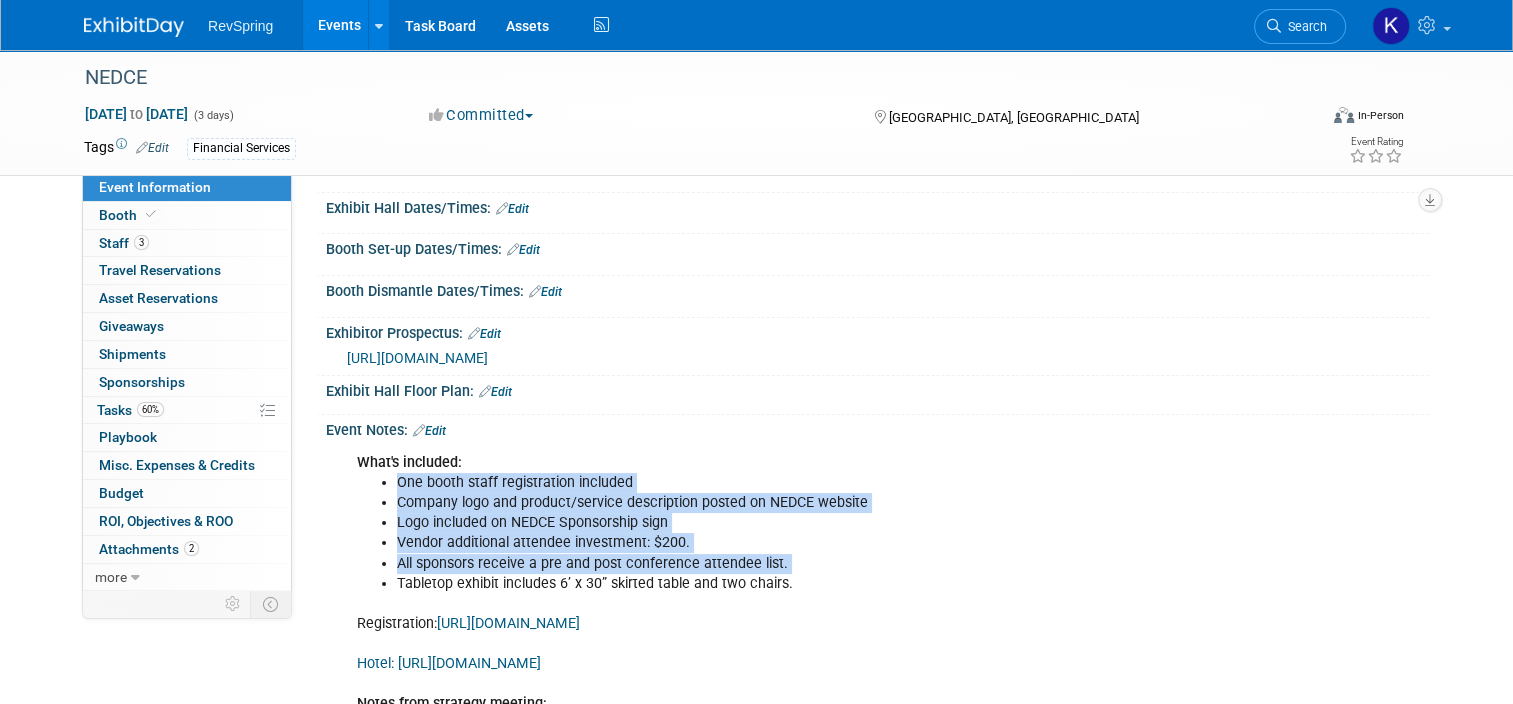 scroll, scrollTop: 202, scrollLeft: 0, axis: vertical 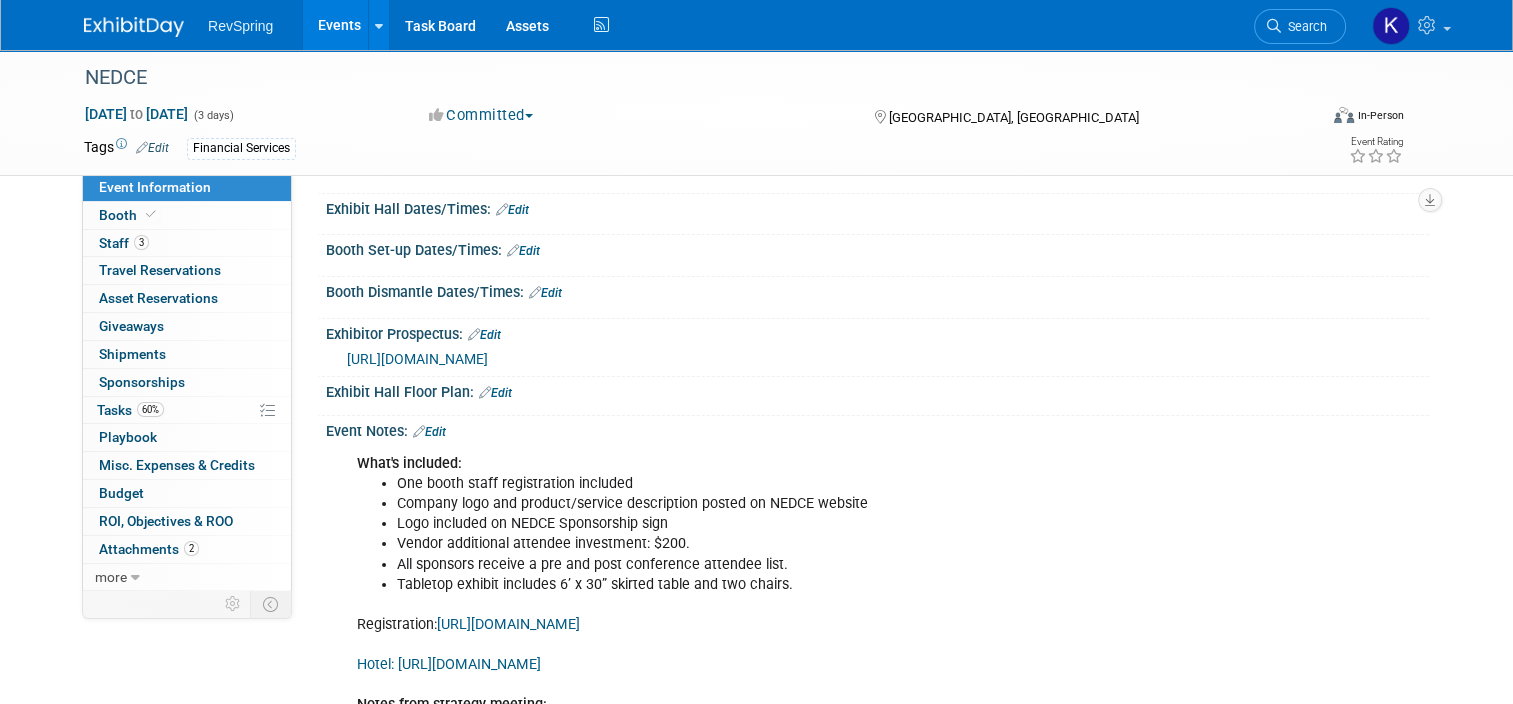 click on "https://acaintl.wufoo.com/forms/2025-nedce-sponsorship-selection-form/" at bounding box center (880, 358) 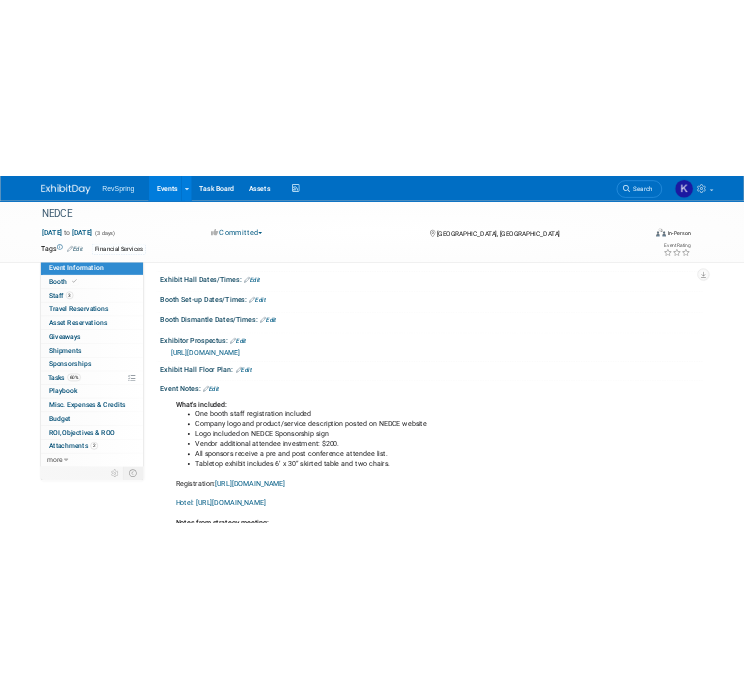 scroll, scrollTop: 0, scrollLeft: 0, axis: both 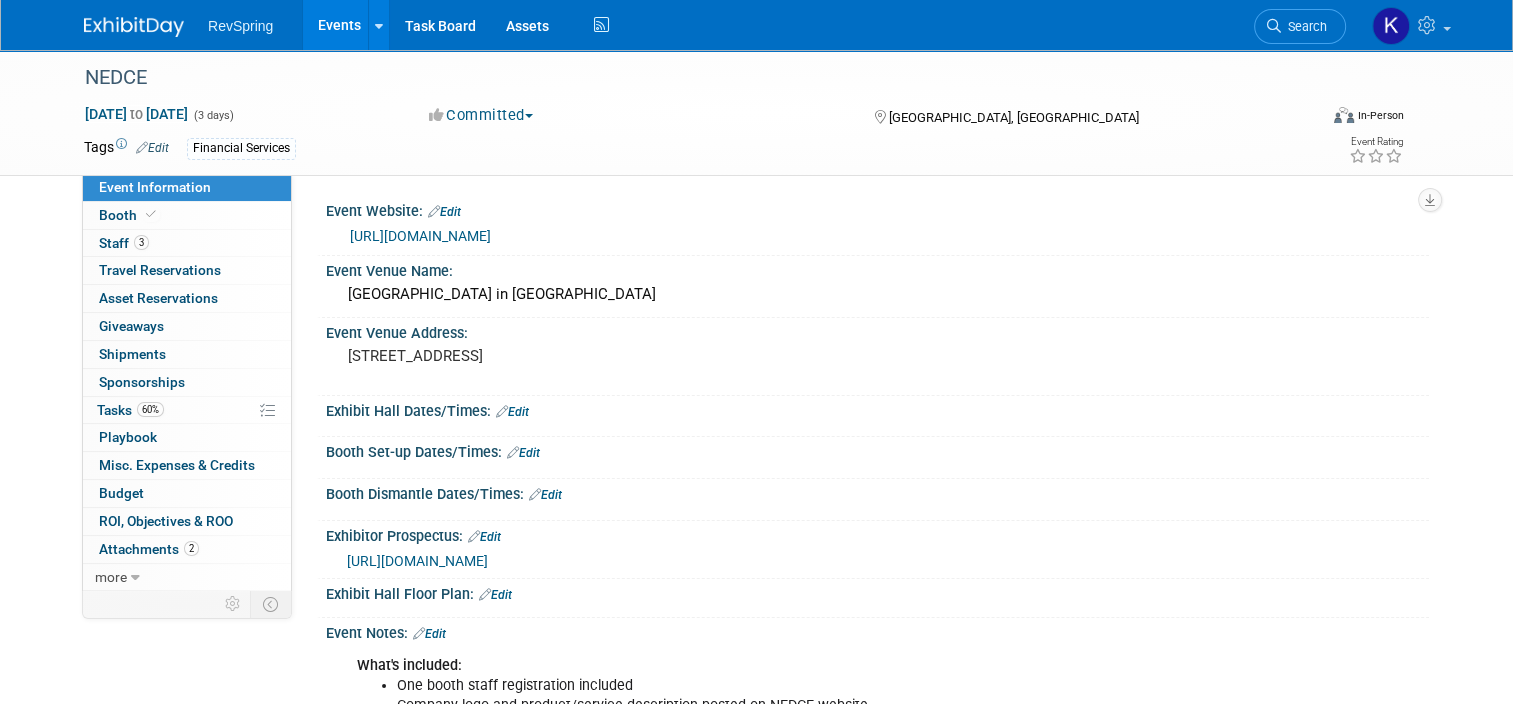 click on "https://www.neastdcc.com/" at bounding box center [420, 236] 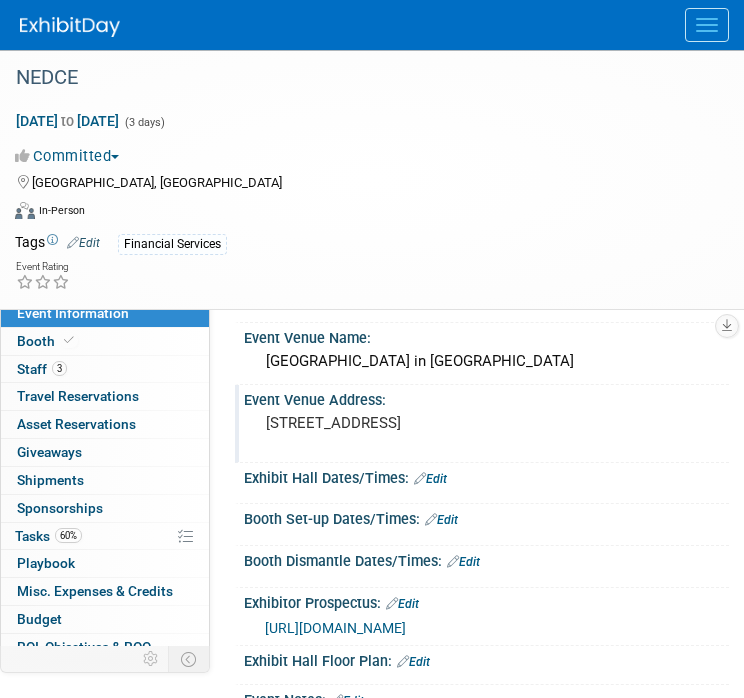 scroll, scrollTop: 0, scrollLeft: 0, axis: both 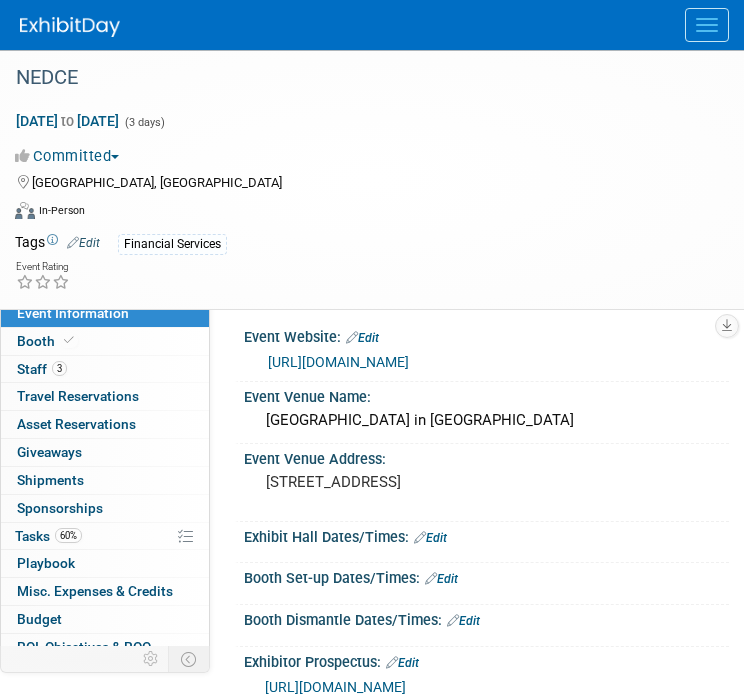 click on "Edit" at bounding box center (430, 538) 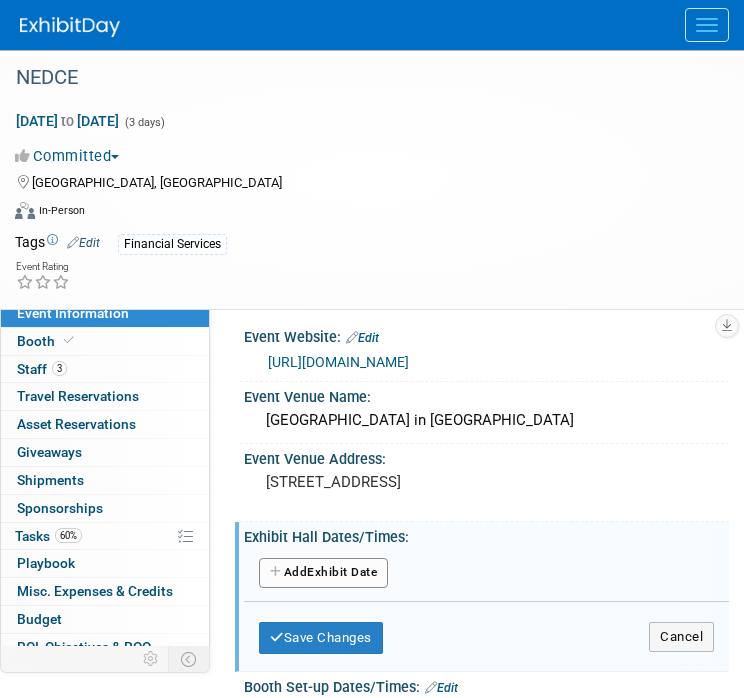scroll, scrollTop: 144, scrollLeft: 0, axis: vertical 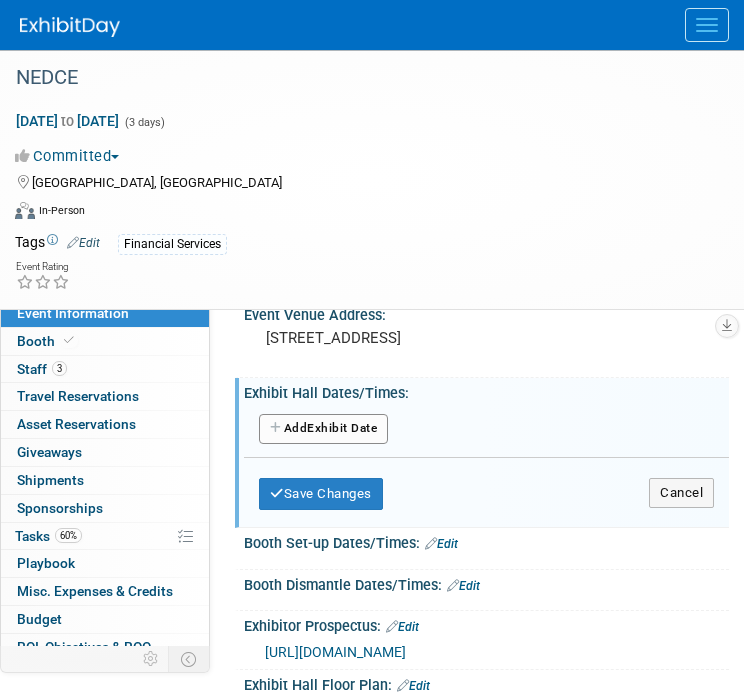 click on "Add  Another  Exhibit Date" at bounding box center (323, 429) 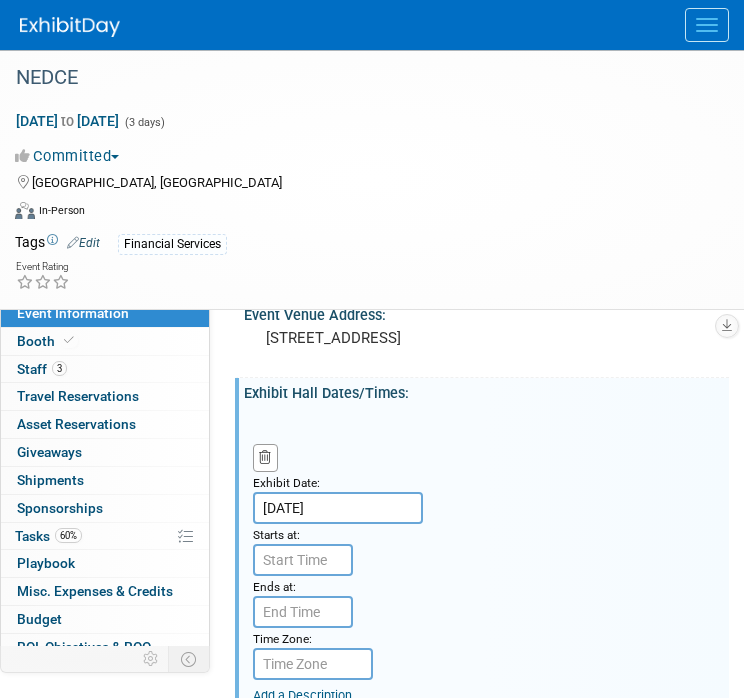 click on "Sep 7, 2025" at bounding box center (338, 508) 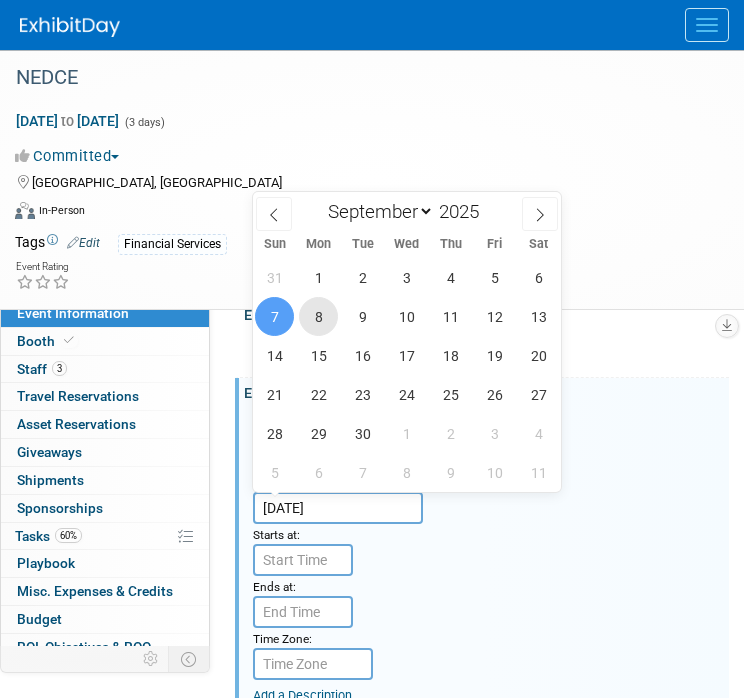 click on "8" at bounding box center (318, 316) 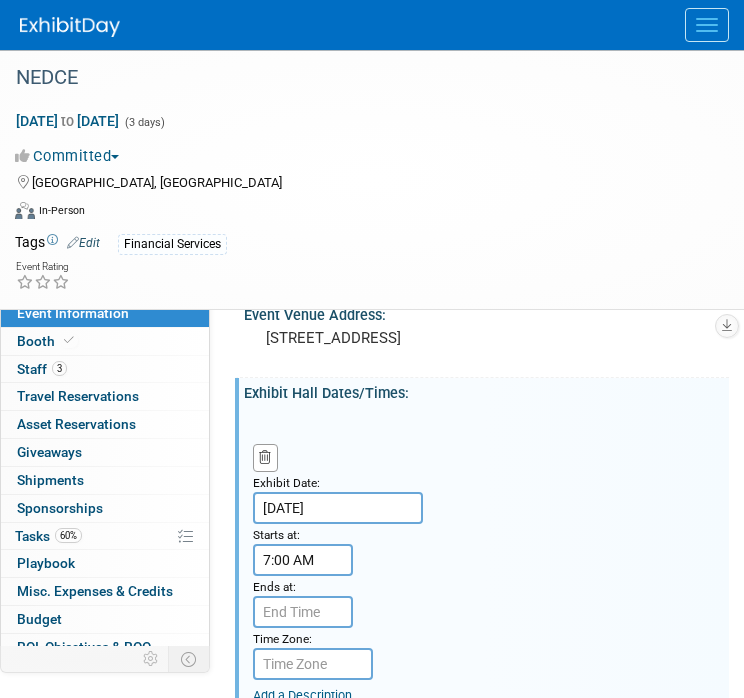 click on "7:00 AM" at bounding box center (303, 560) 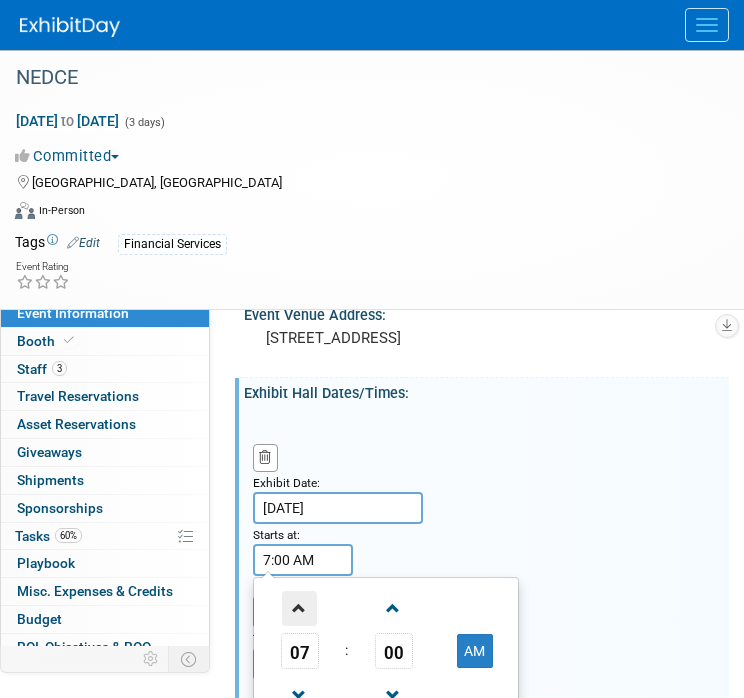 click at bounding box center [299, 608] 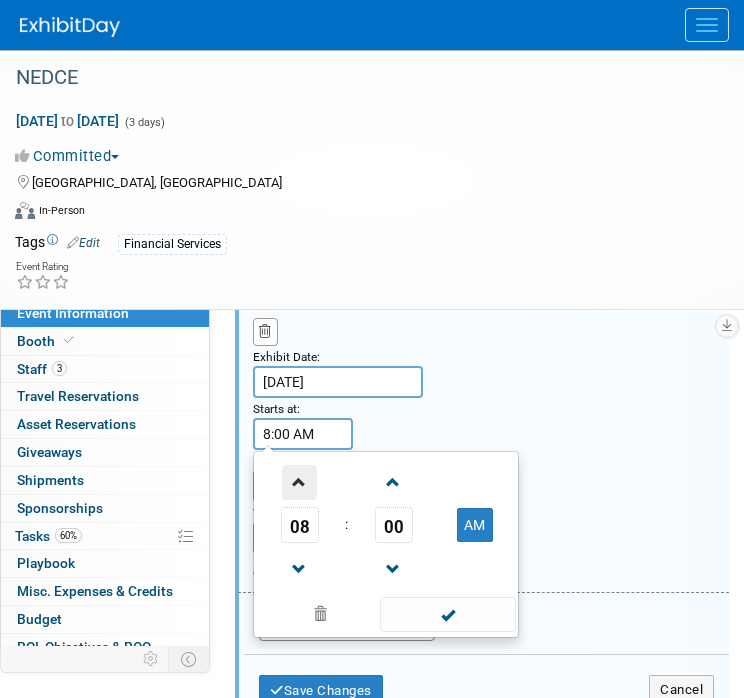 scroll, scrollTop: 271, scrollLeft: 0, axis: vertical 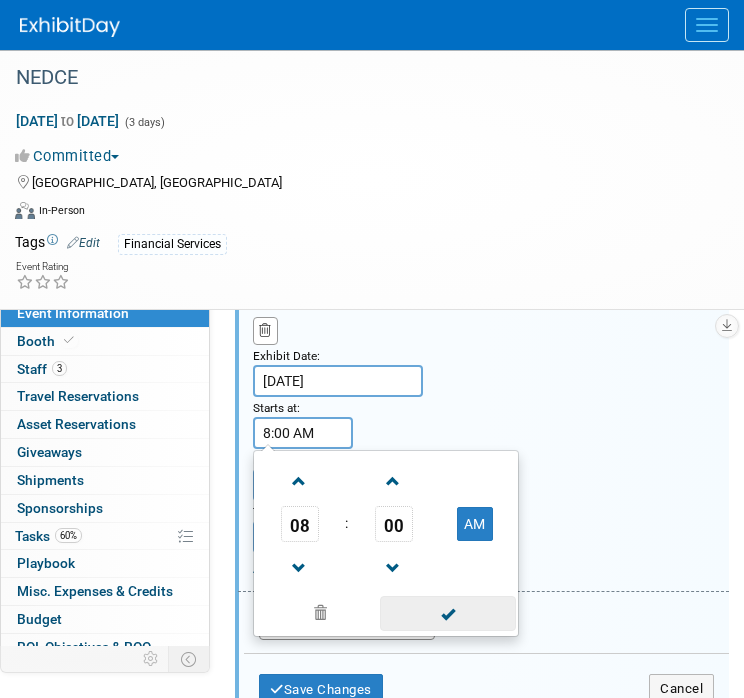 click at bounding box center [447, 613] 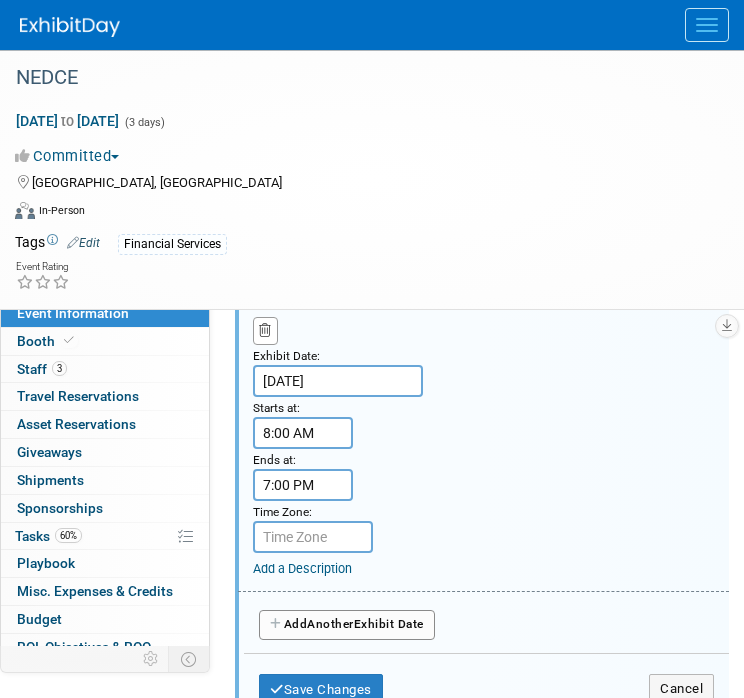 click on "7:00 PM" at bounding box center (303, 485) 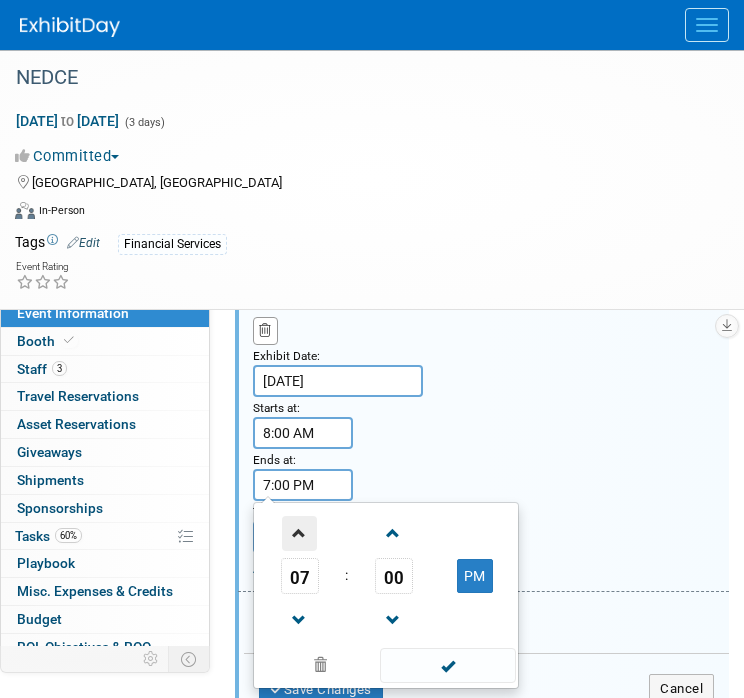click at bounding box center [299, 533] 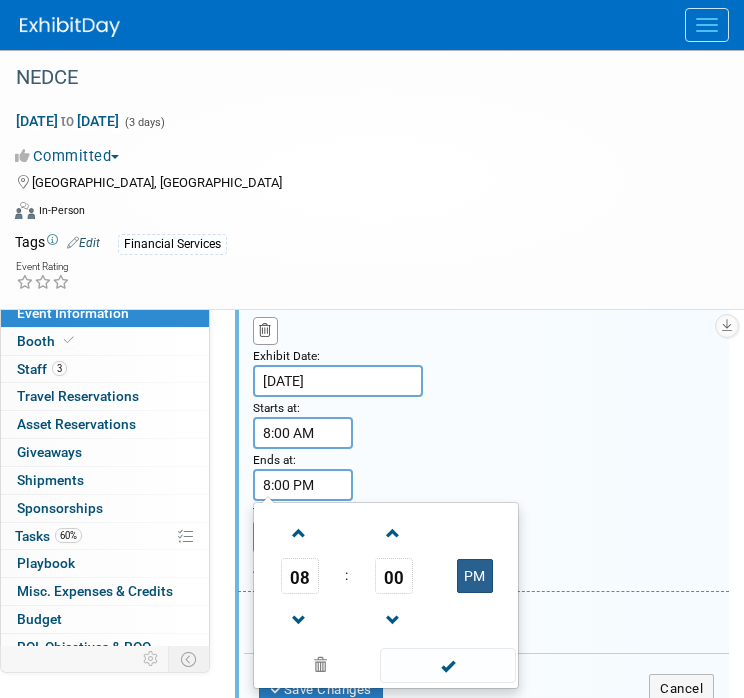 click on "PM" at bounding box center [475, 576] 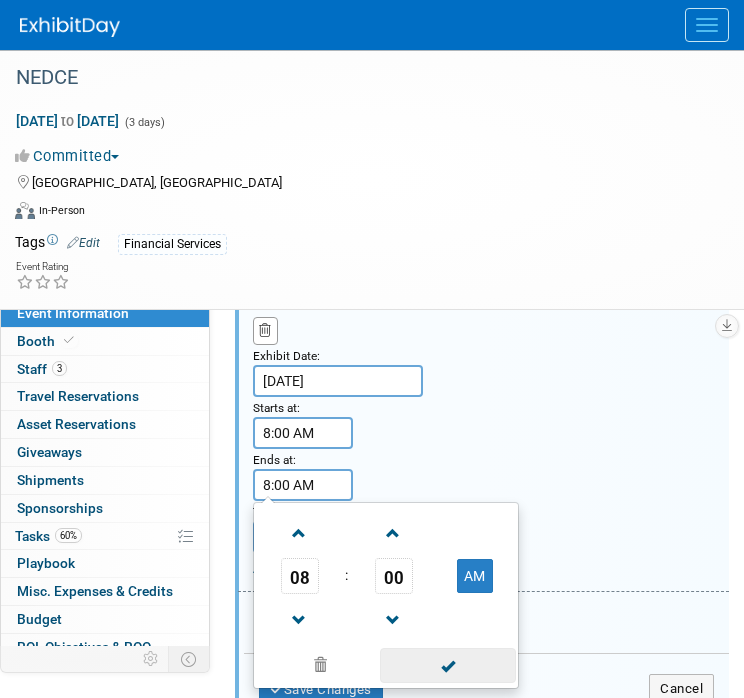 click at bounding box center (447, 665) 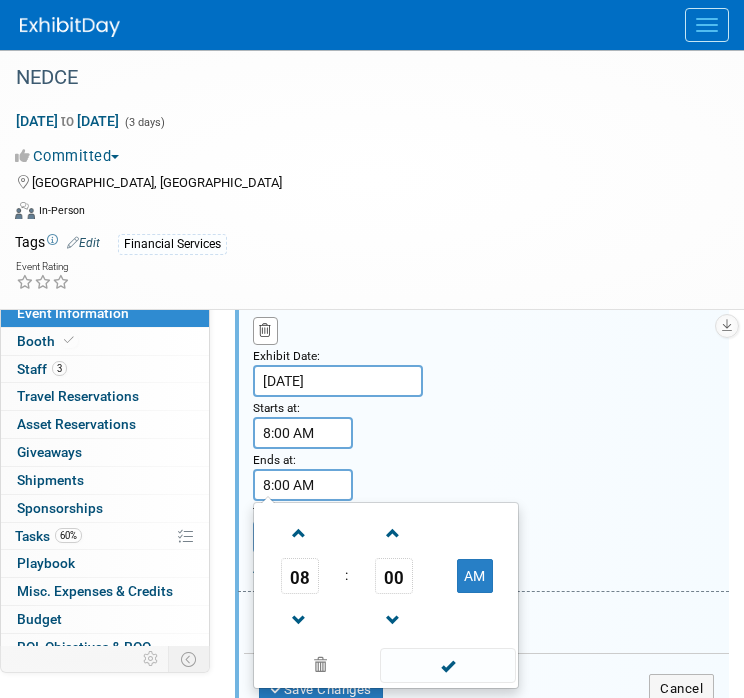 click on "8:00 AM" at bounding box center [303, 485] 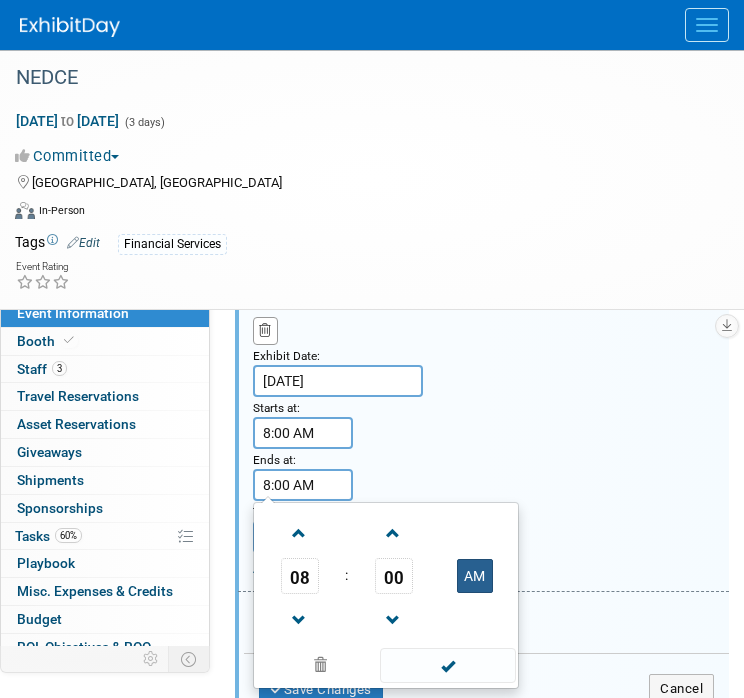click on "AM" at bounding box center (475, 576) 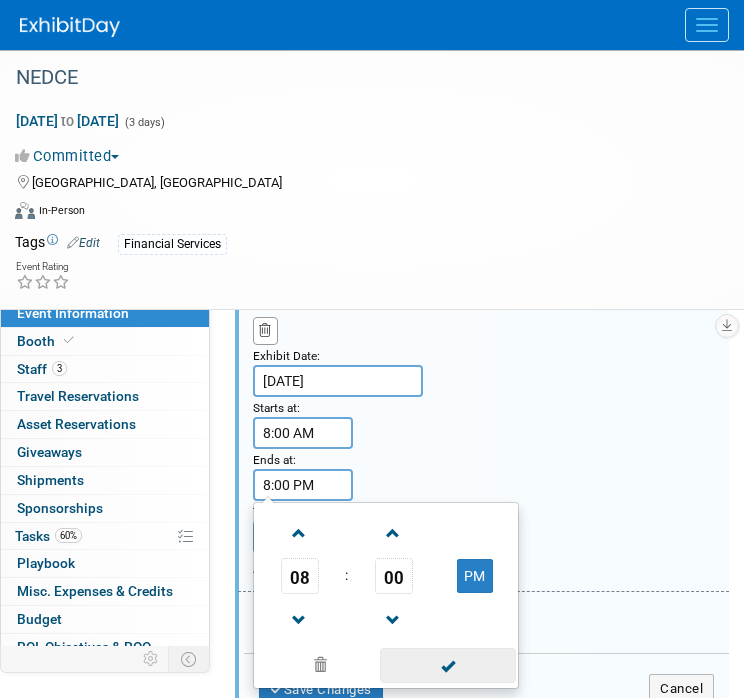 click at bounding box center [447, 665] 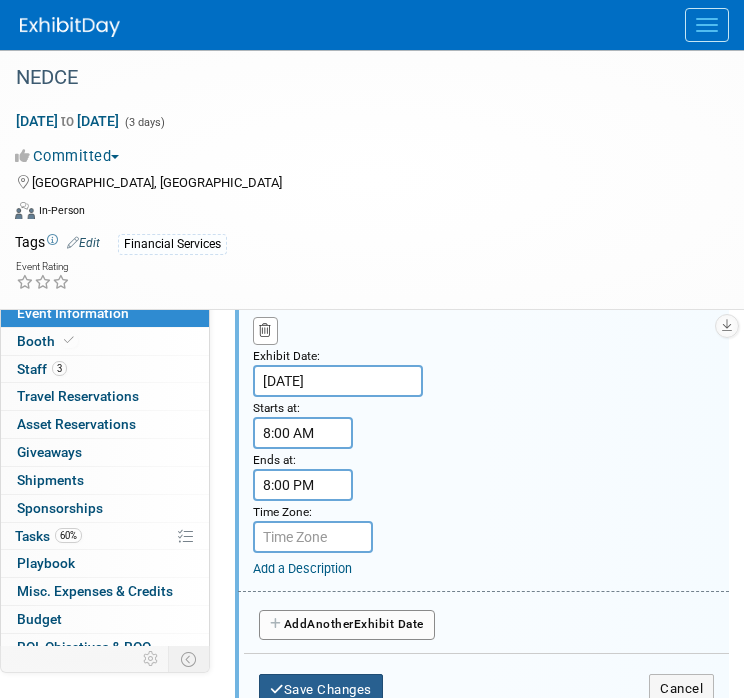 click on "Save Changes" at bounding box center [321, 690] 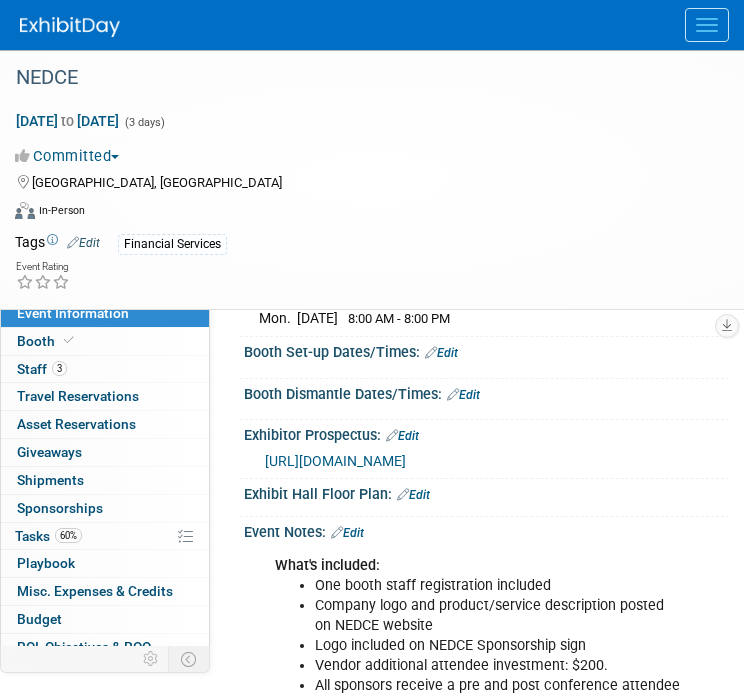 scroll, scrollTop: 131, scrollLeft: 0, axis: vertical 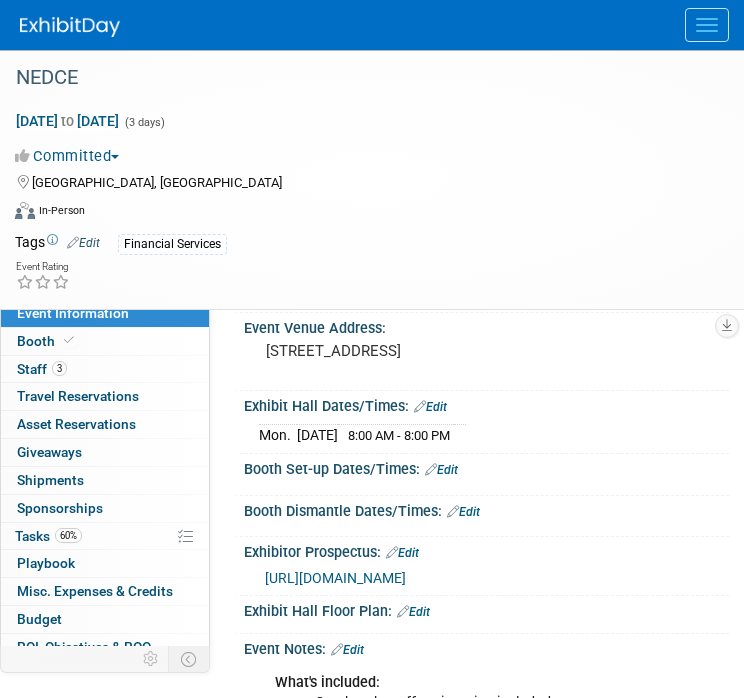 click on "Edit" at bounding box center (441, 470) 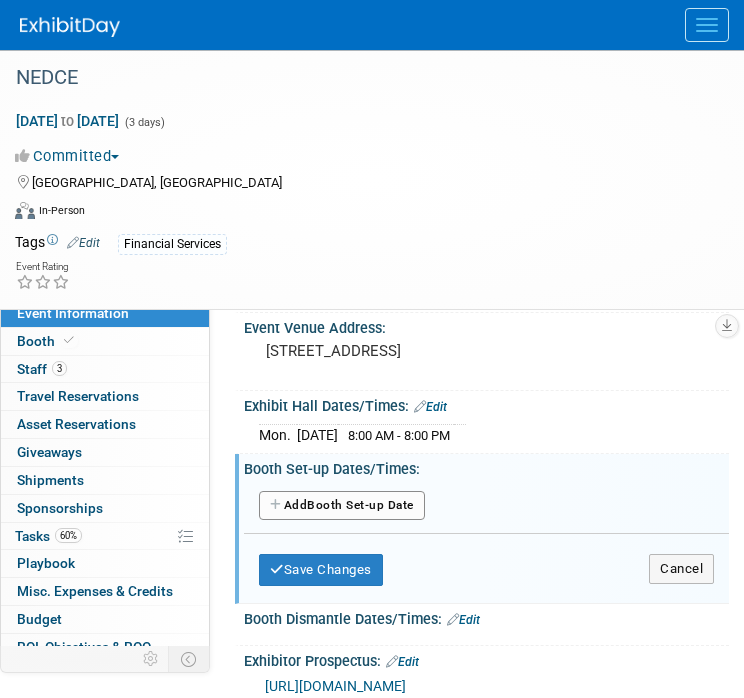 click on "Add  Another  Booth Set-up Date" at bounding box center (342, 506) 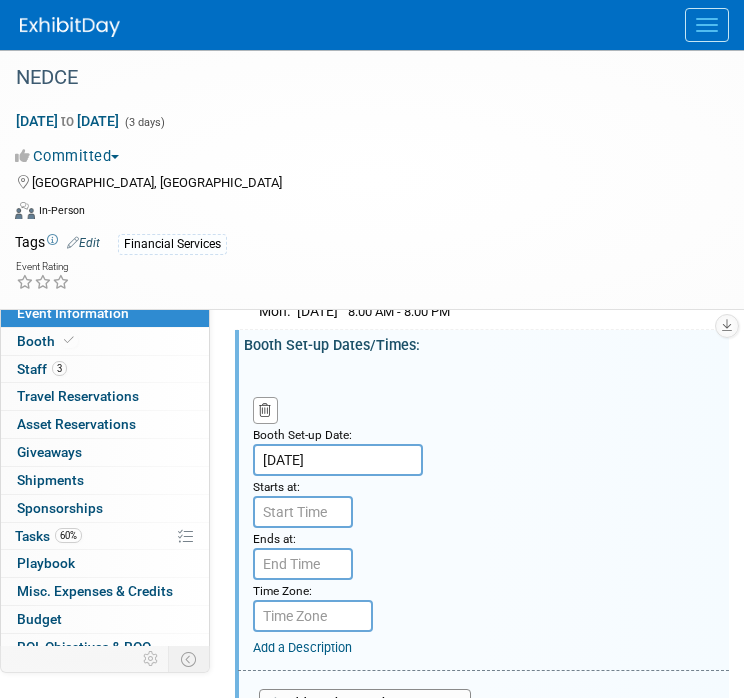 scroll, scrollTop: 259, scrollLeft: 0, axis: vertical 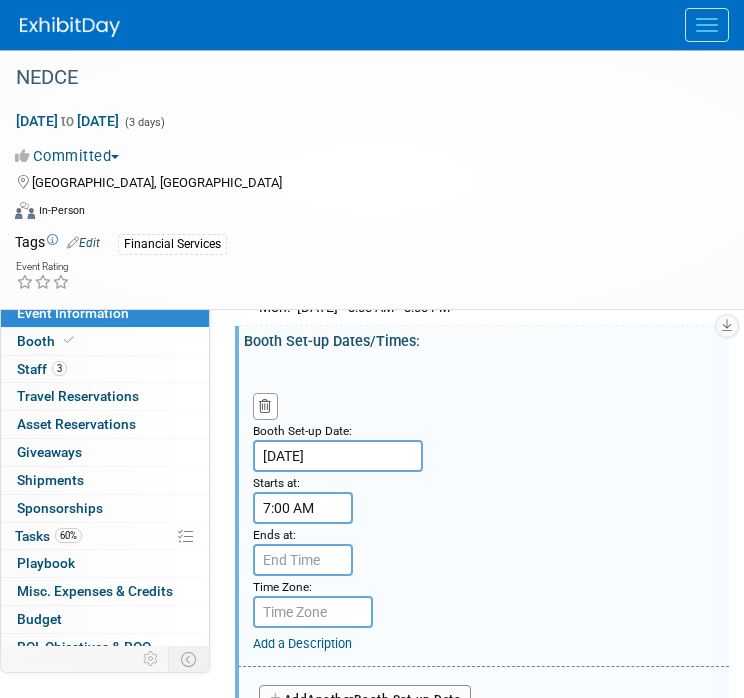click on "7:00 AM" at bounding box center (303, 508) 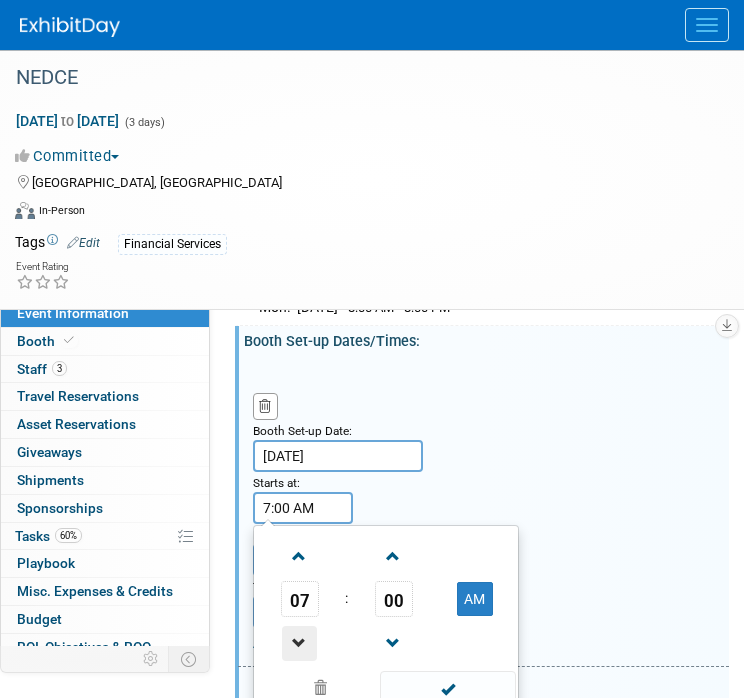 click at bounding box center [299, 643] 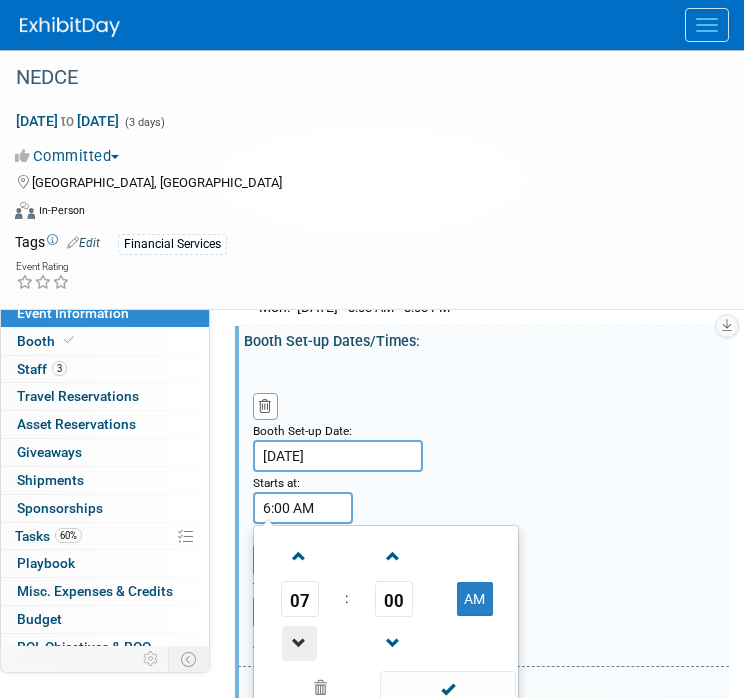 click at bounding box center (299, 643) 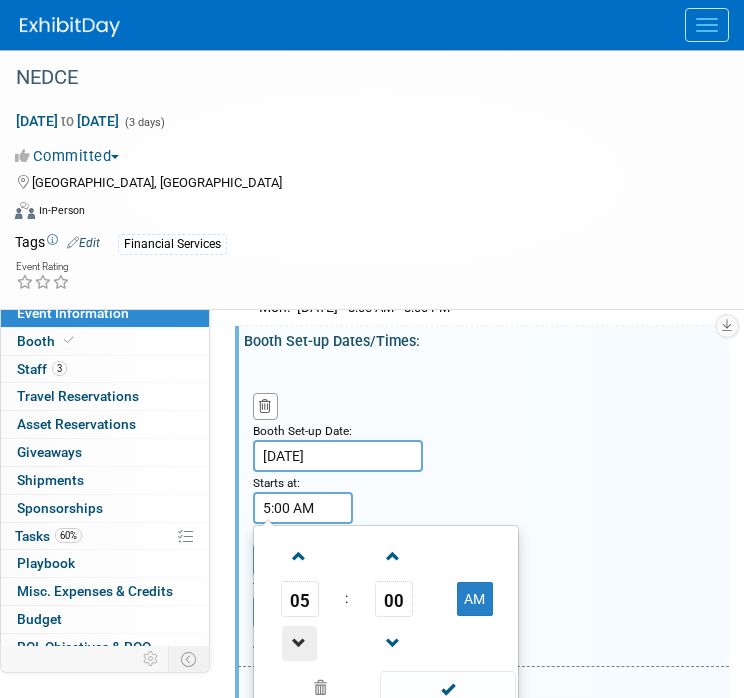 click at bounding box center (299, 643) 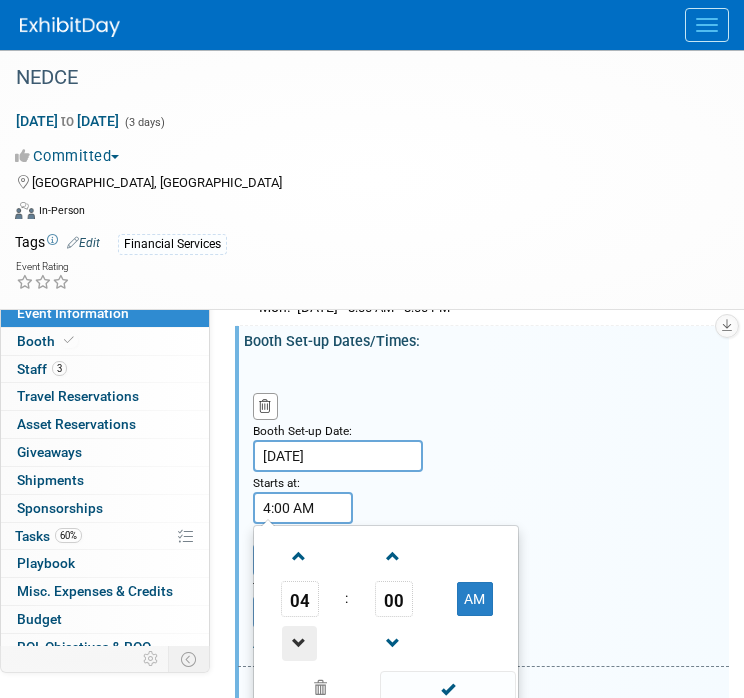 click at bounding box center [299, 643] 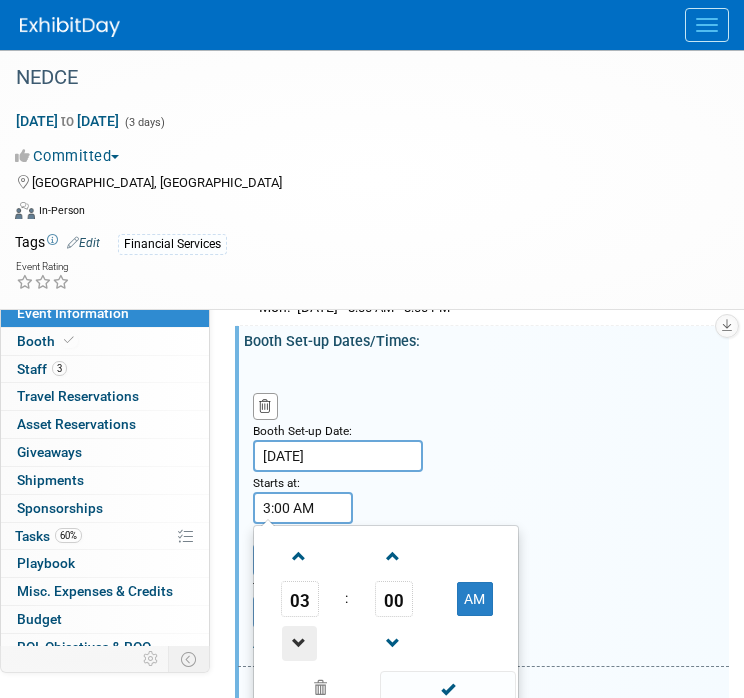 click at bounding box center (299, 643) 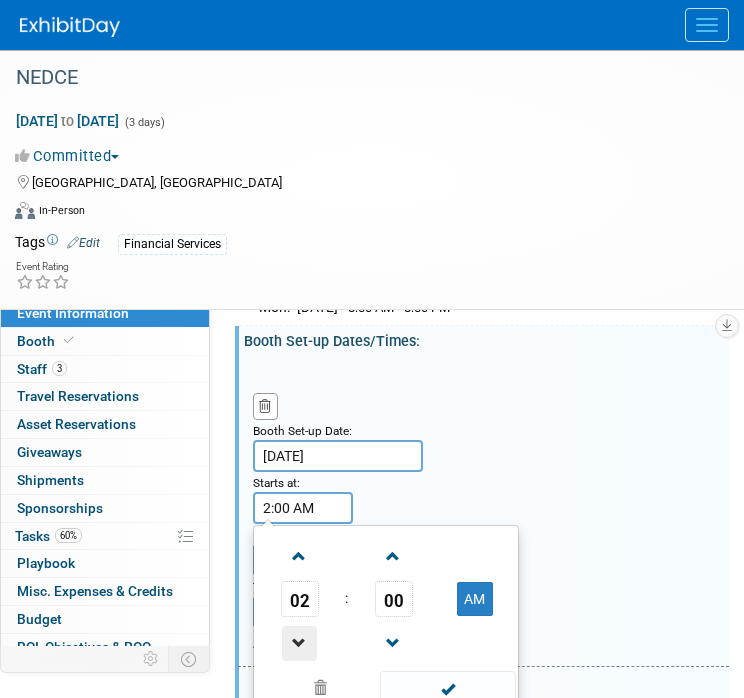 click at bounding box center [299, 643] 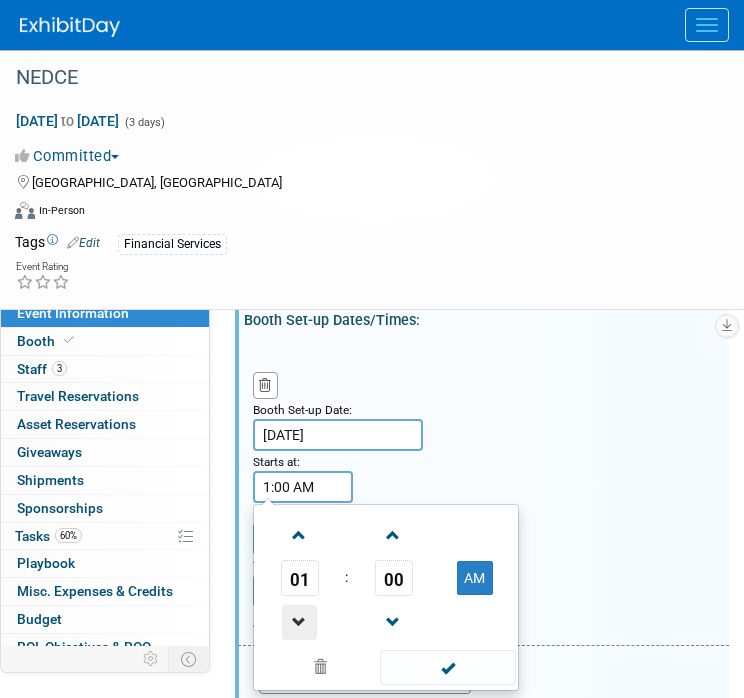 scroll, scrollTop: 280, scrollLeft: 0, axis: vertical 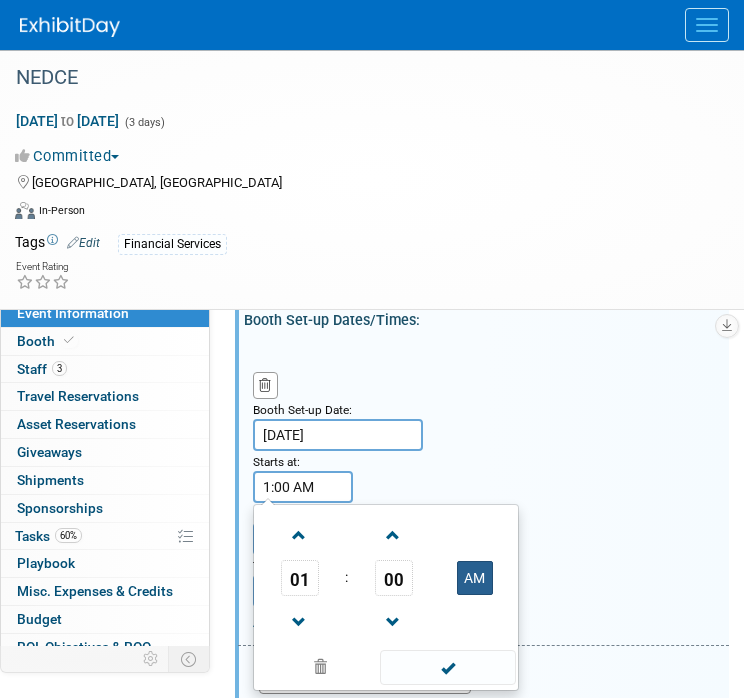click on "AM" at bounding box center [475, 578] 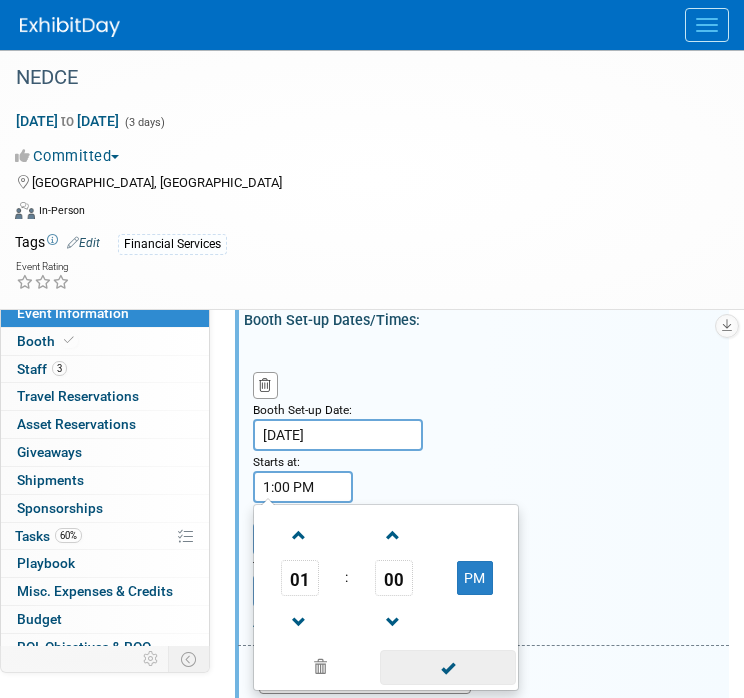 click at bounding box center (447, 667) 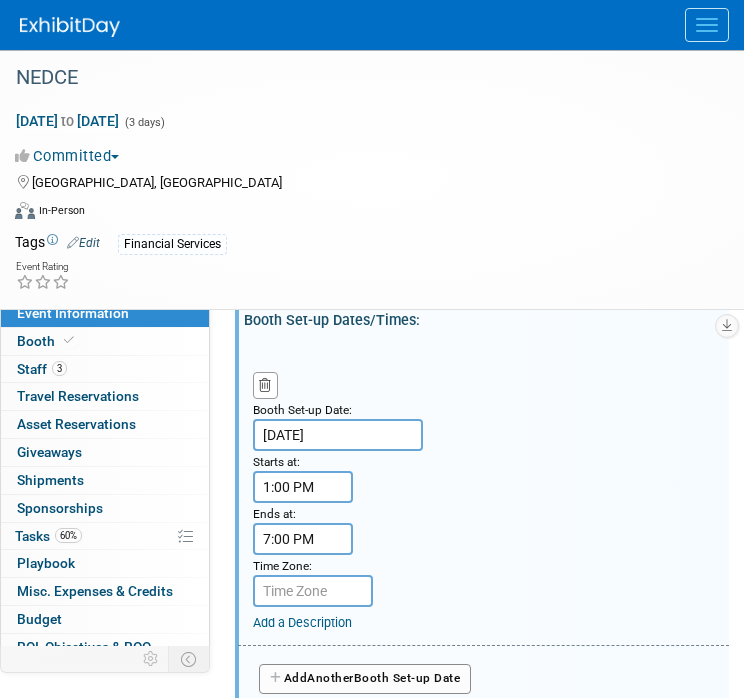 click on "7:00 PM" at bounding box center [303, 539] 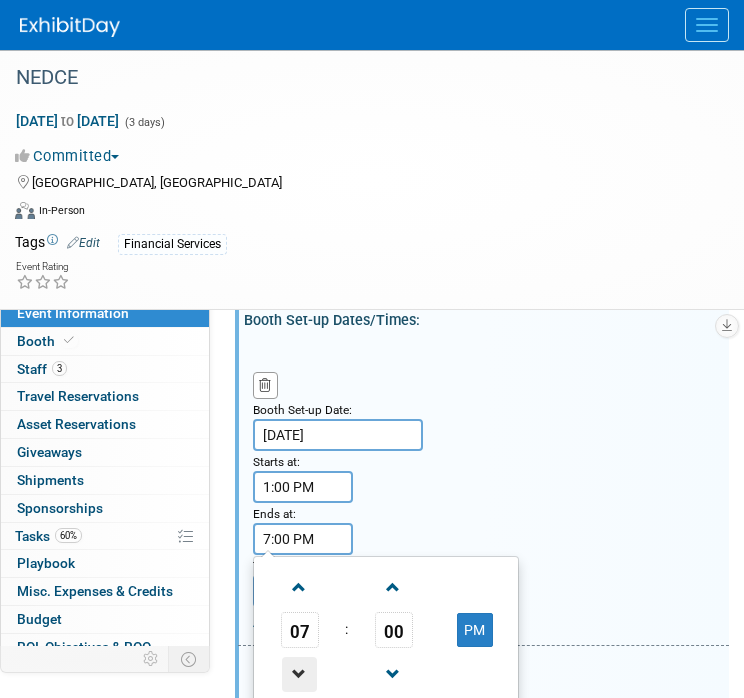 click at bounding box center [299, 674] 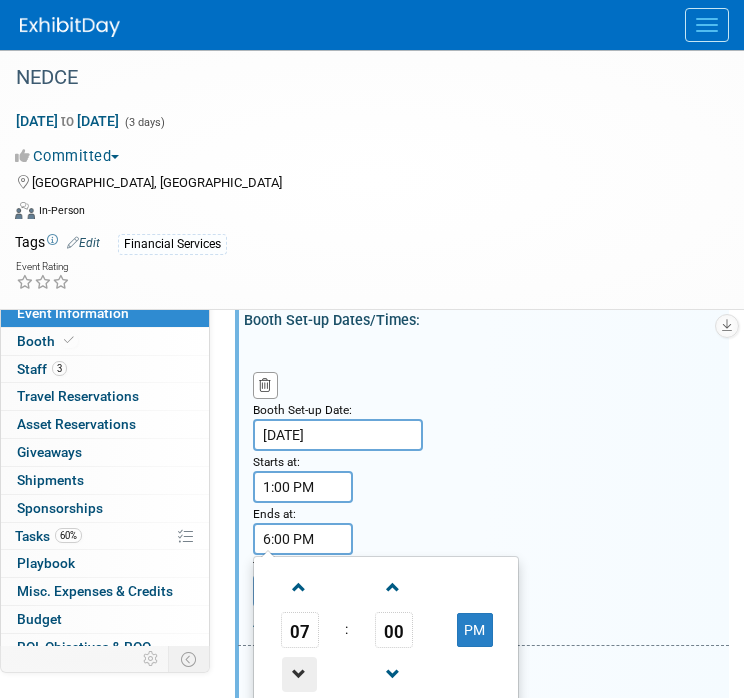 click at bounding box center [299, 674] 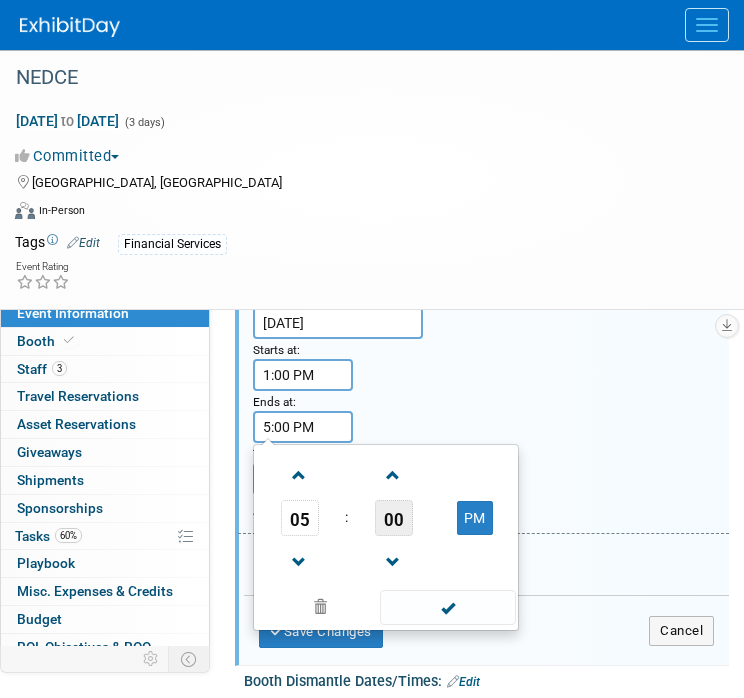 scroll, scrollTop: 398, scrollLeft: 0, axis: vertical 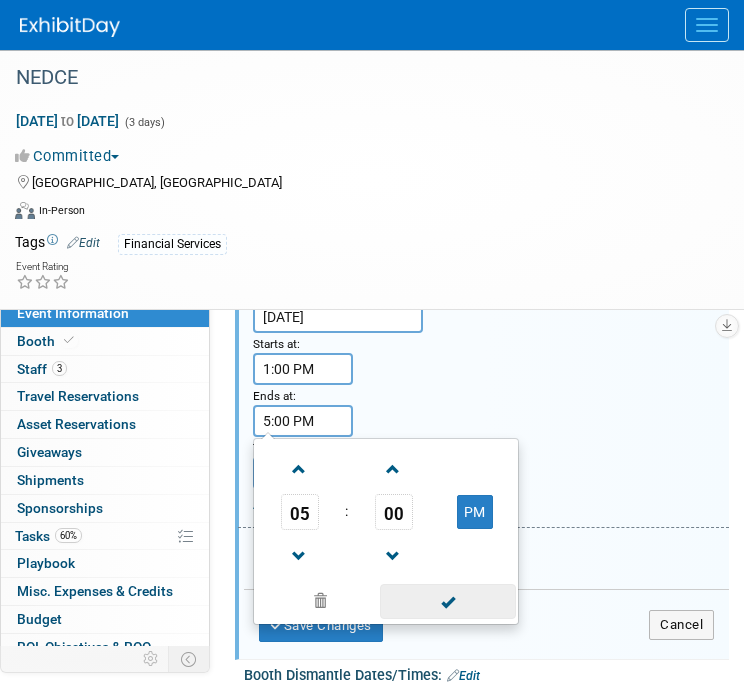 click at bounding box center (447, 601) 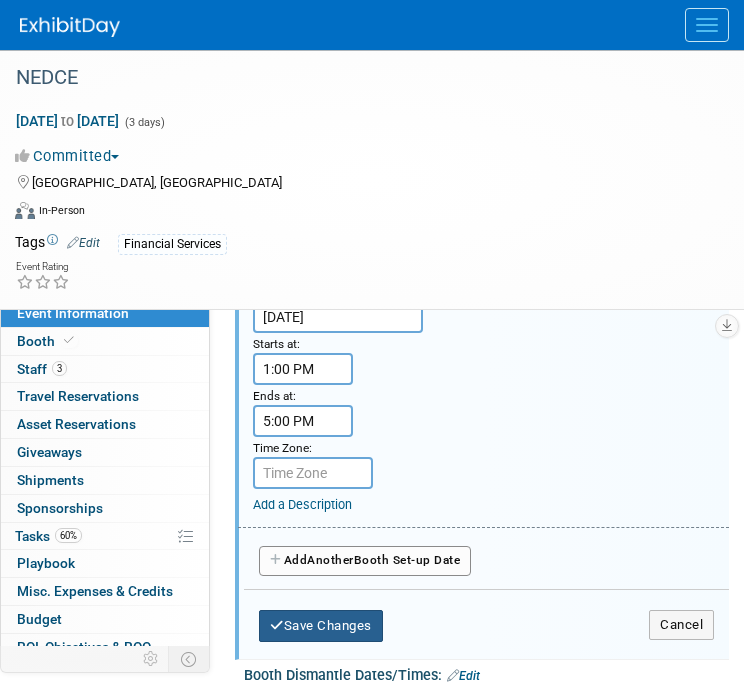 click on "Save Changes" at bounding box center [321, 626] 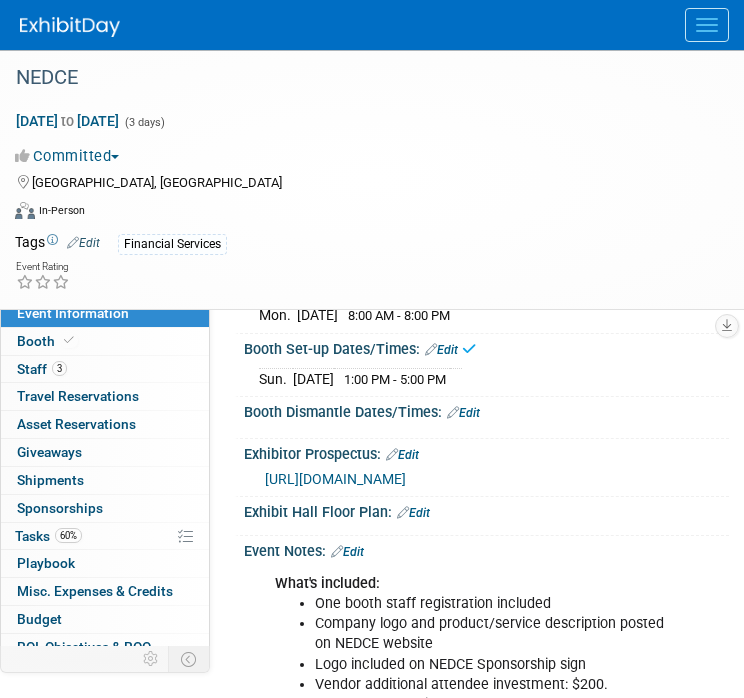 scroll, scrollTop: 252, scrollLeft: 0, axis: vertical 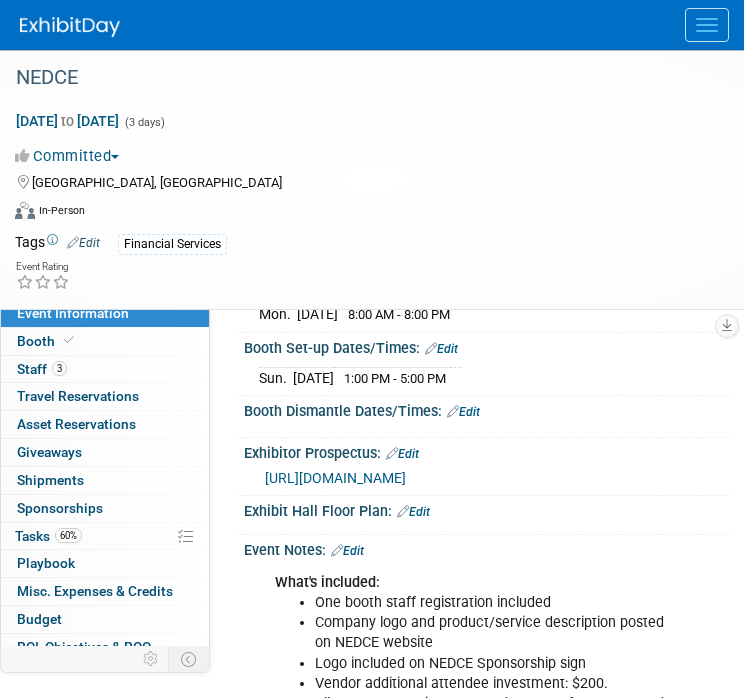 click on "Edit" at bounding box center (463, 412) 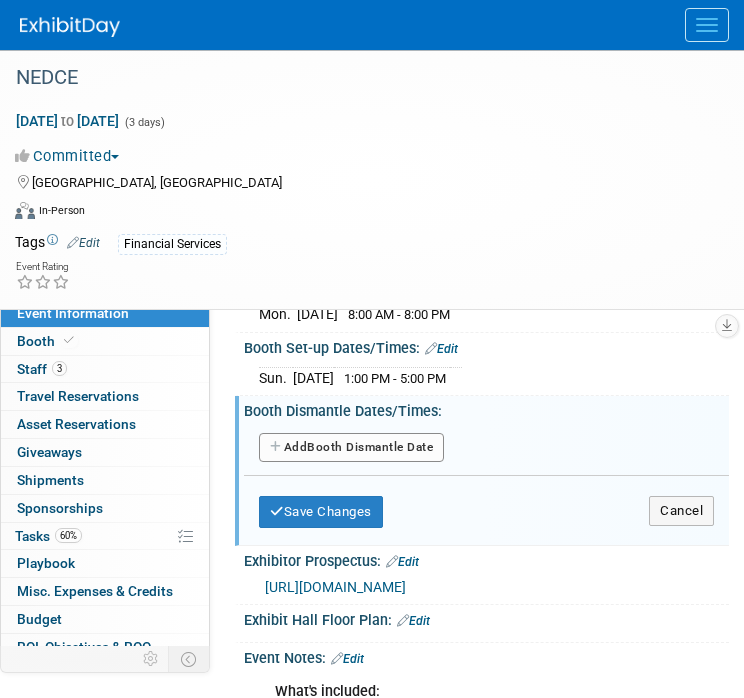 scroll, scrollTop: 252, scrollLeft: 0, axis: vertical 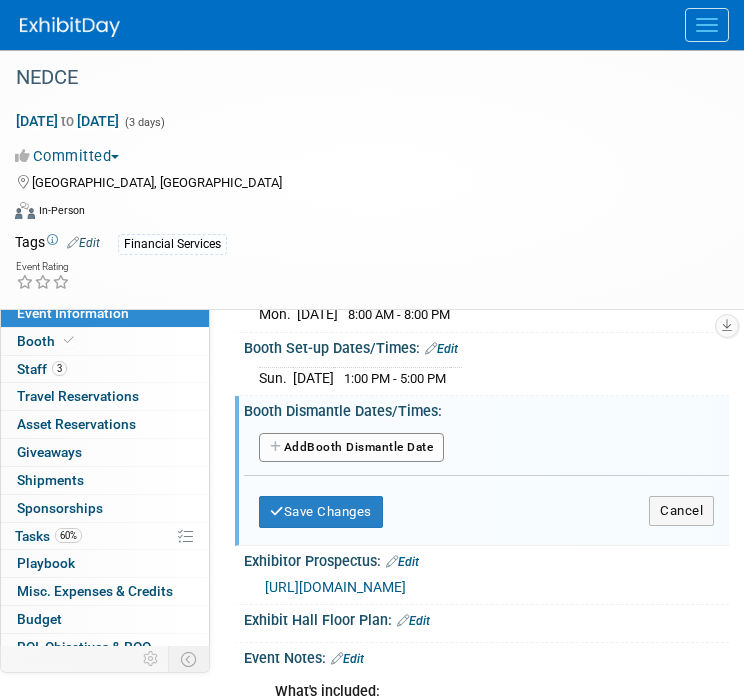 click on "Add  Another  Booth Dismantle Date" at bounding box center (351, 448) 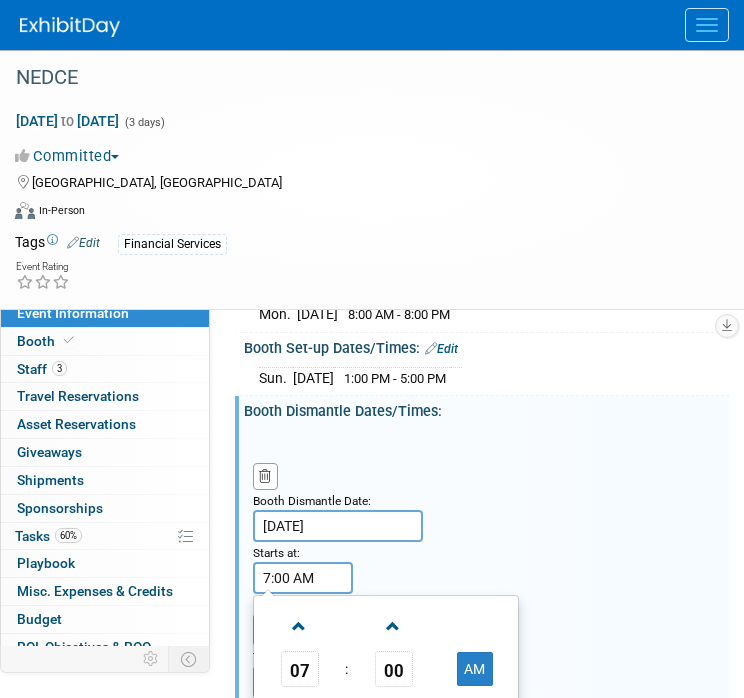 click on "7:00 AM" at bounding box center (303, 578) 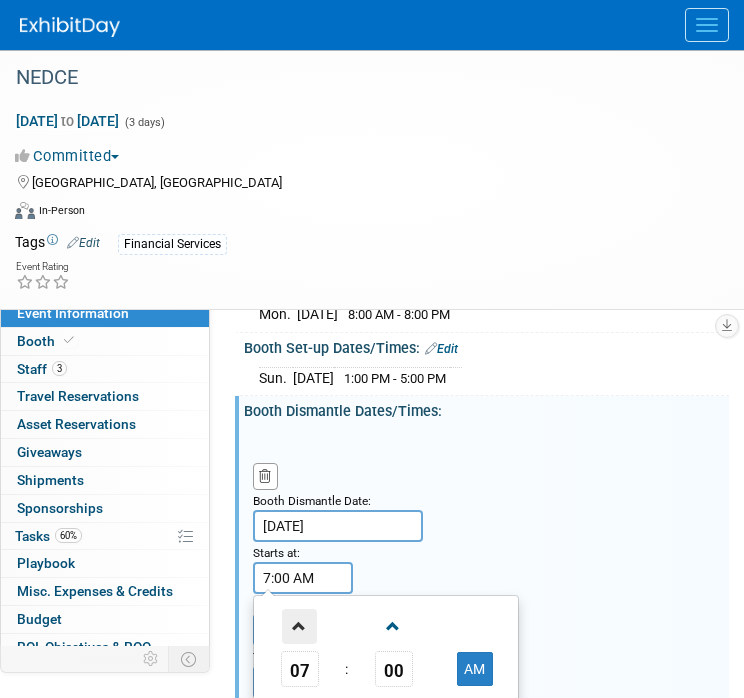 click at bounding box center [299, 626] 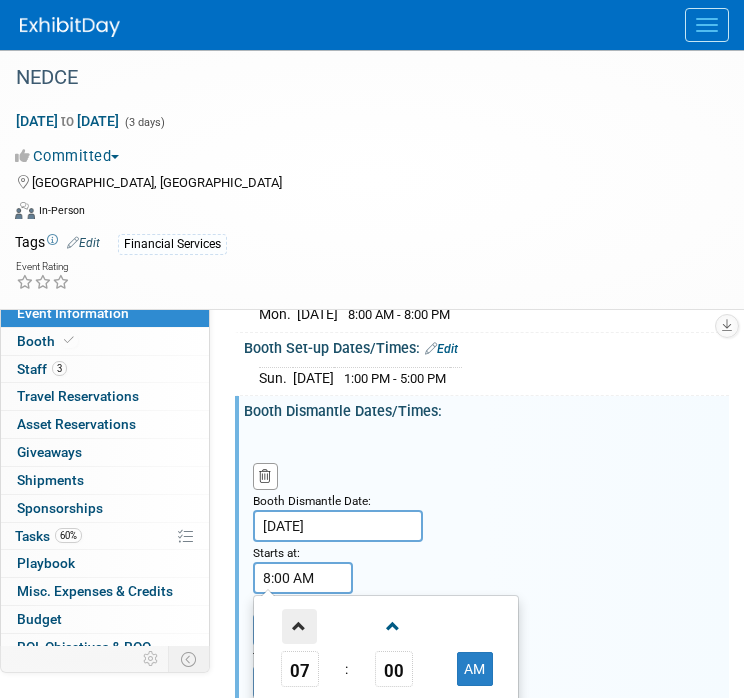 click at bounding box center (299, 626) 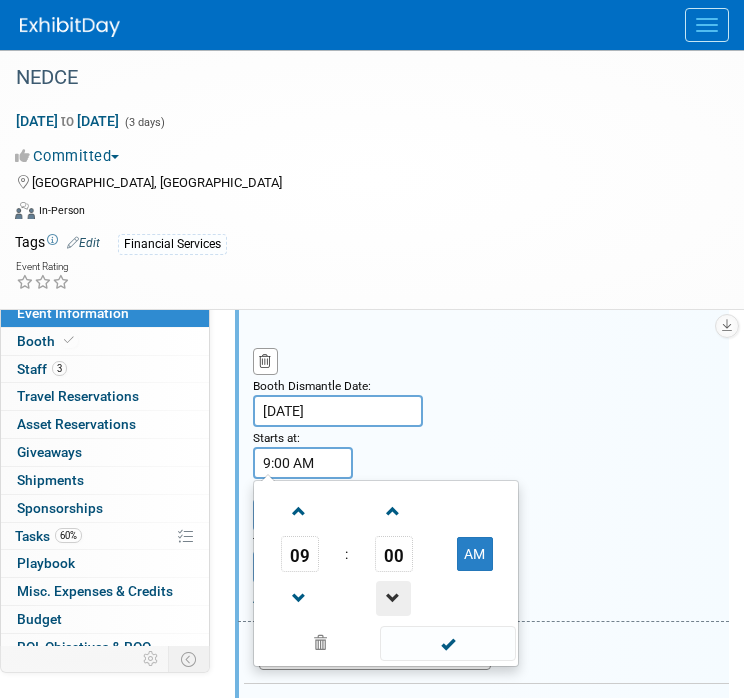 scroll, scrollTop: 368, scrollLeft: 0, axis: vertical 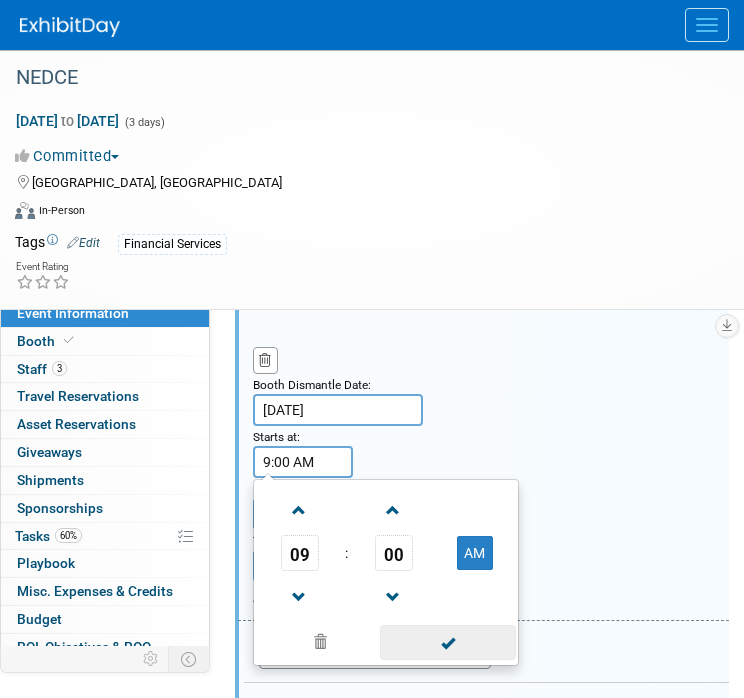 click at bounding box center [447, 642] 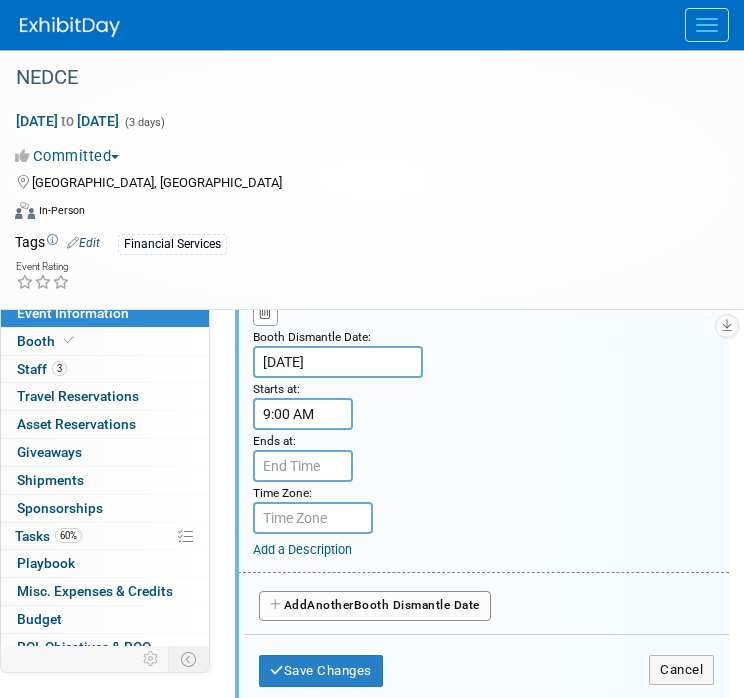scroll, scrollTop: 416, scrollLeft: 0, axis: vertical 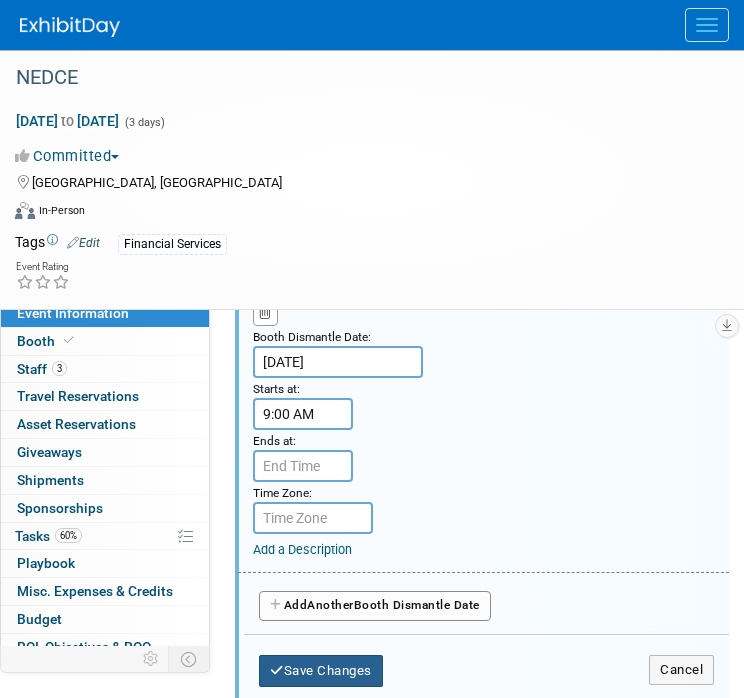 click on "Save Changes" at bounding box center (321, 671) 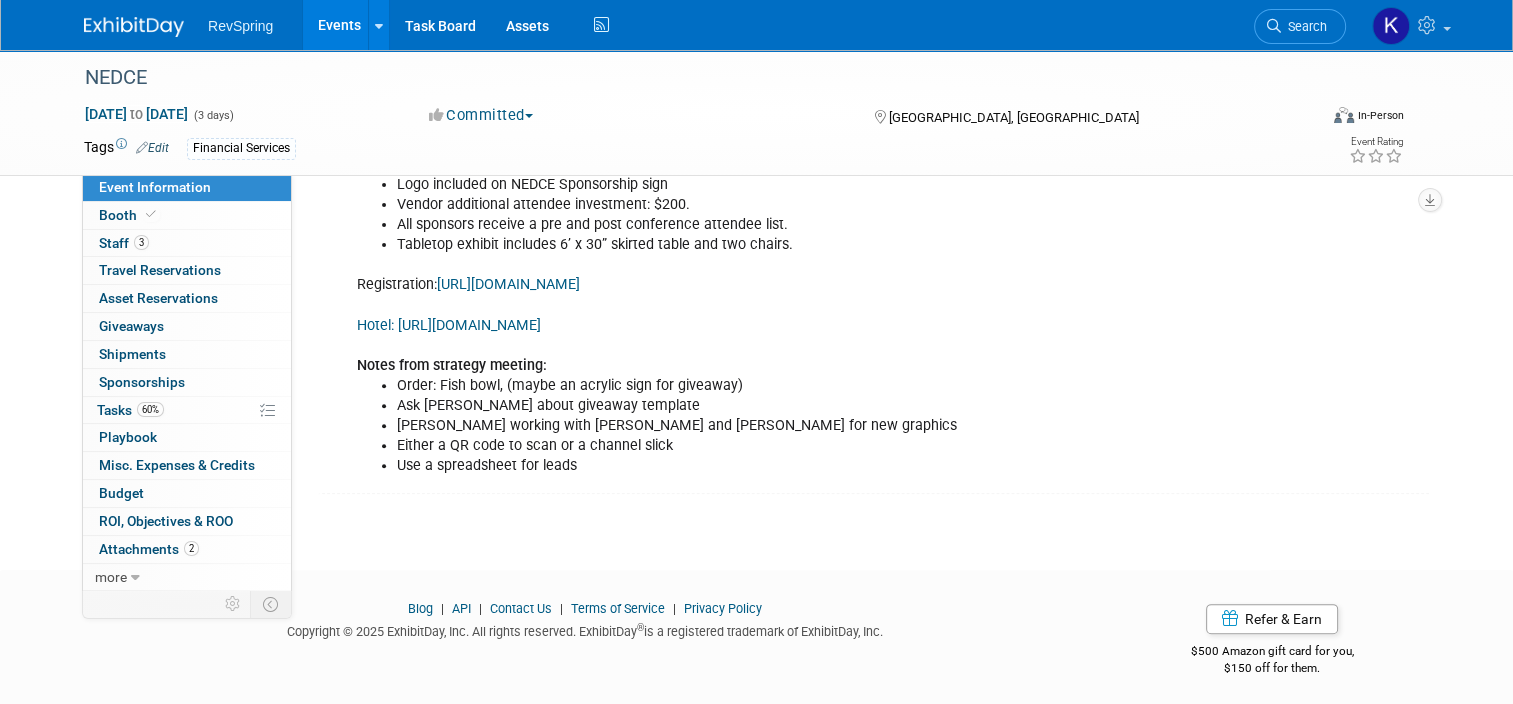 scroll, scrollTop: 71, scrollLeft: 0, axis: vertical 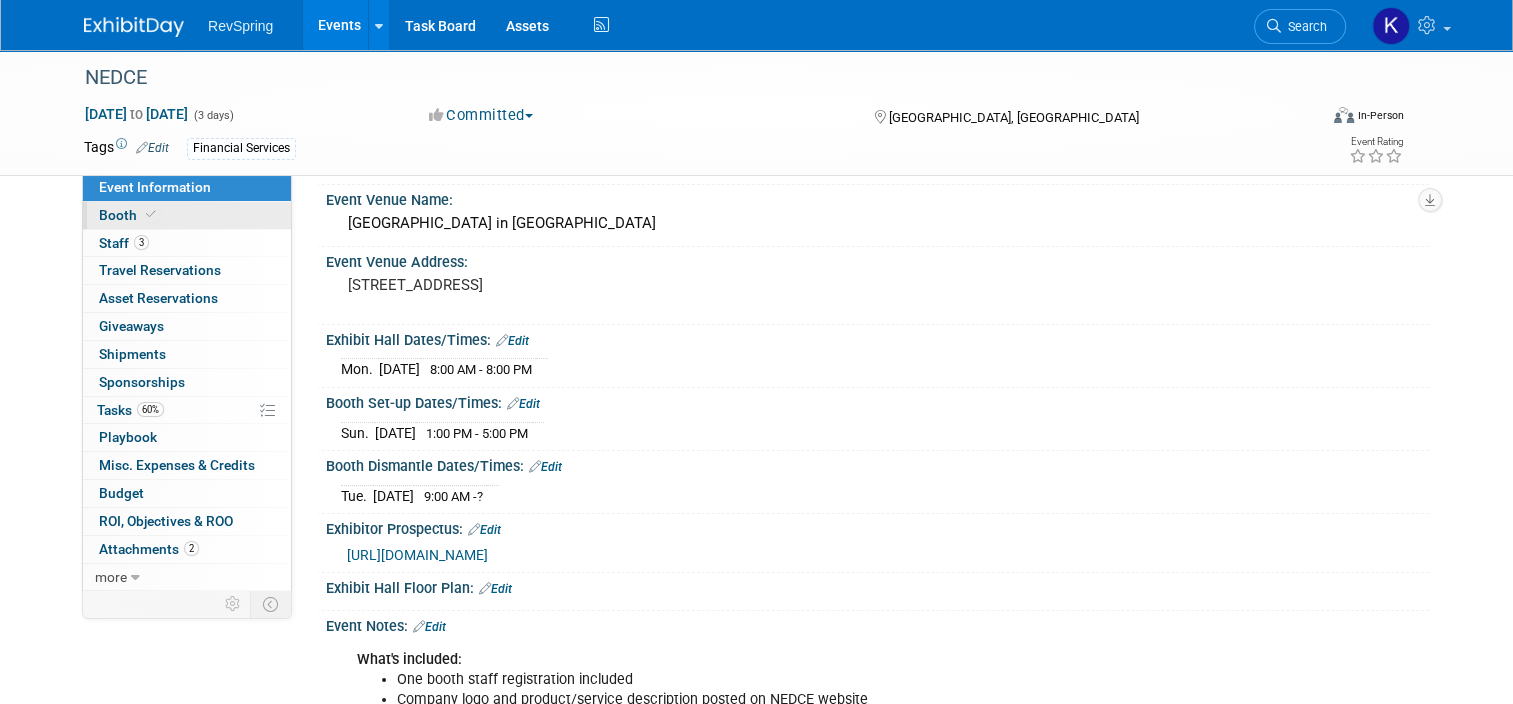 click on "Booth" at bounding box center [187, 215] 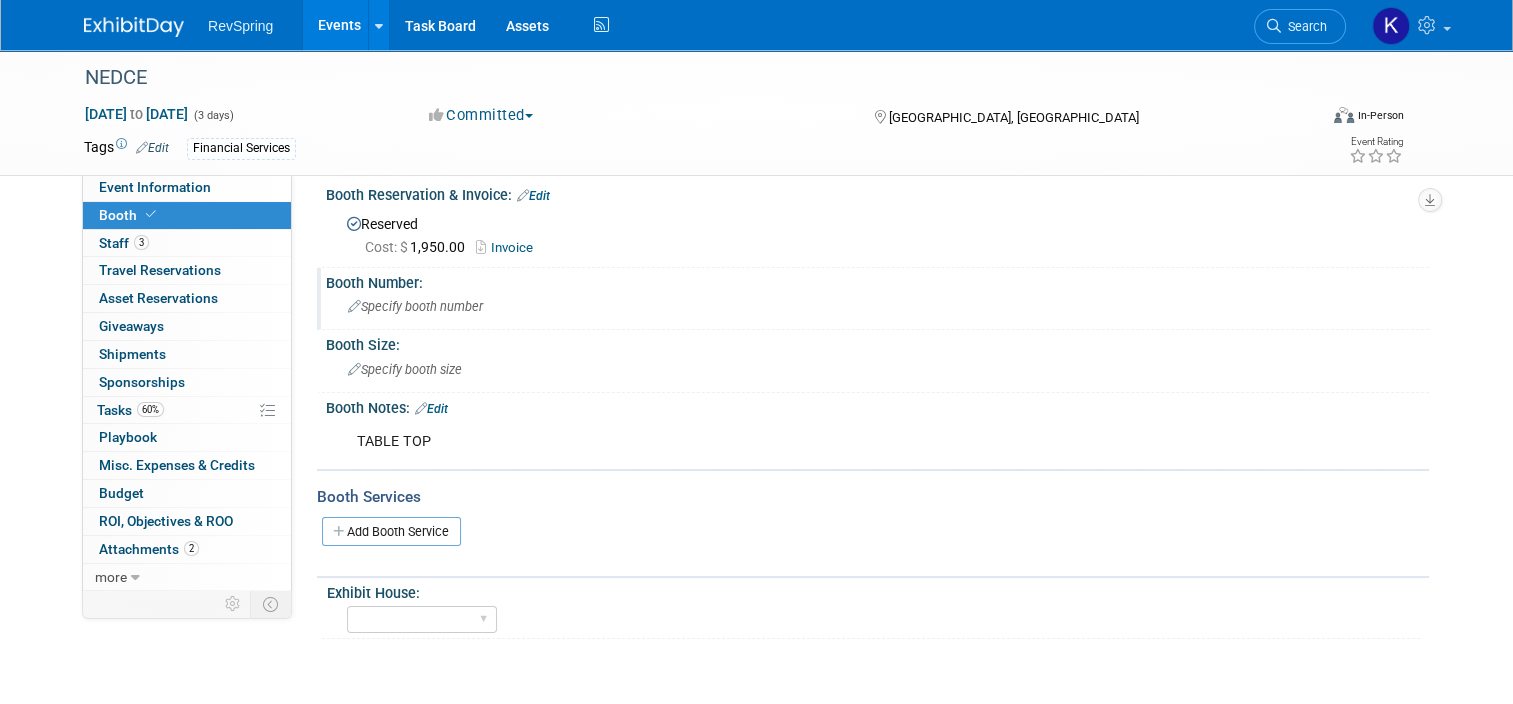 scroll, scrollTop: 16, scrollLeft: 0, axis: vertical 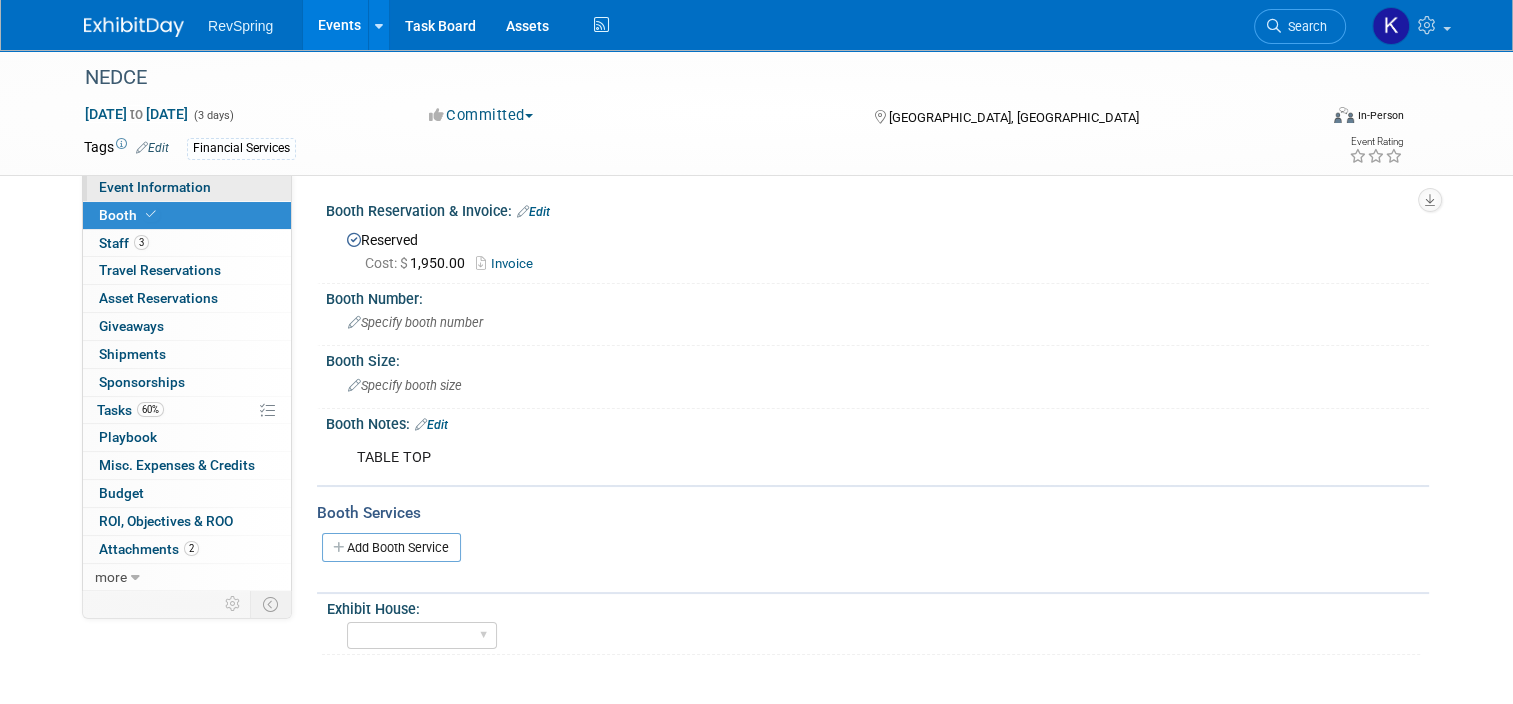 click on "Event Information" at bounding box center (187, 187) 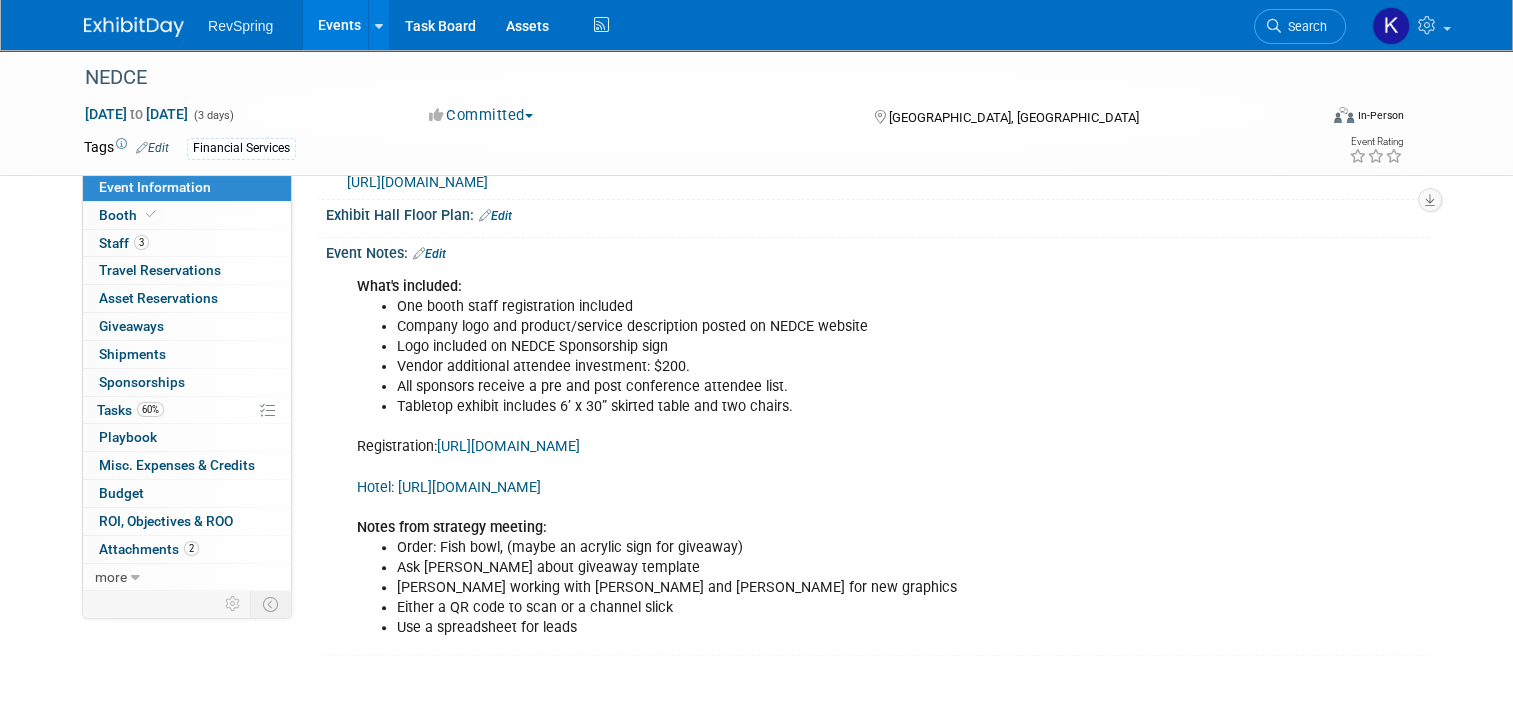 scroll, scrollTop: 444, scrollLeft: 0, axis: vertical 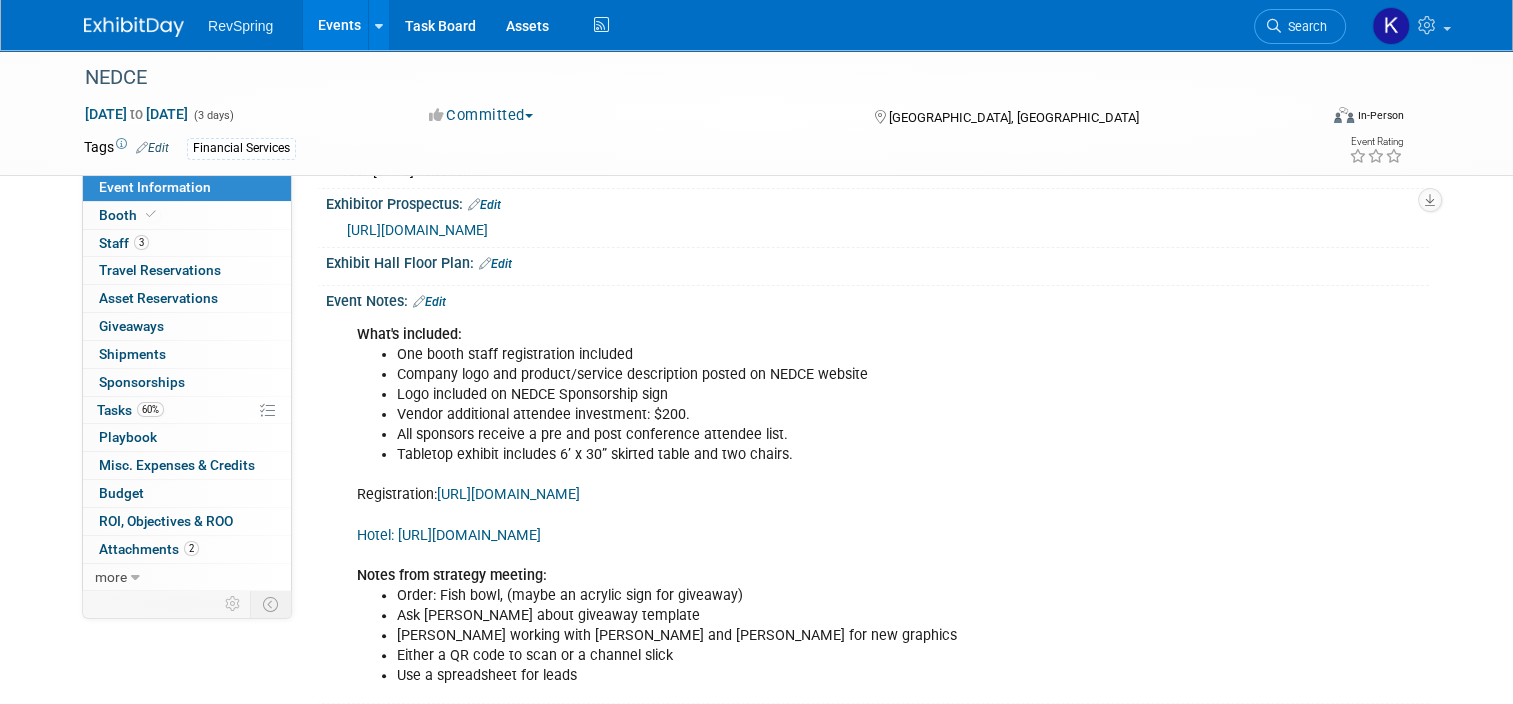 click on "https://acaintl.wufoo.com/forms/2025-nedce-sponsorship-selection-form/" at bounding box center [417, 230] 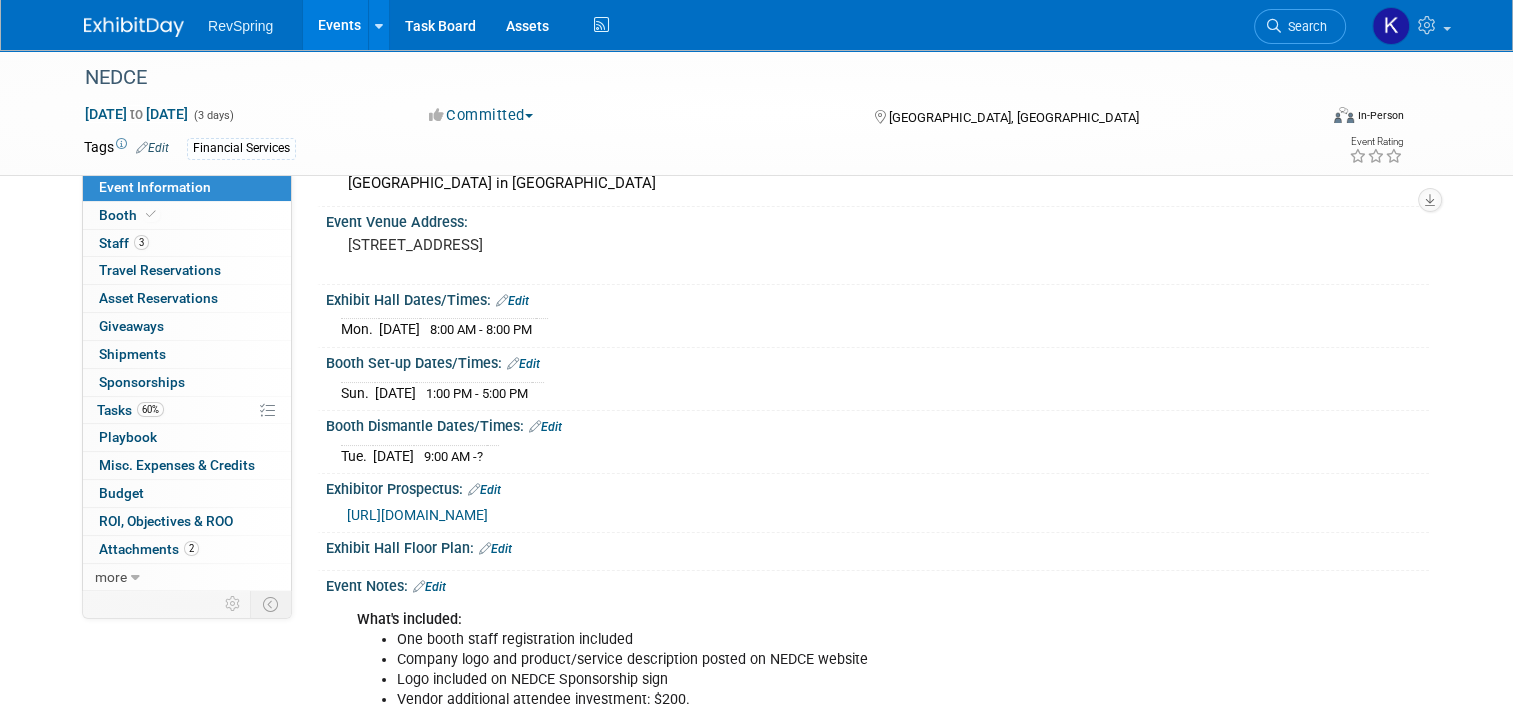 scroll, scrollTop: 109, scrollLeft: 0, axis: vertical 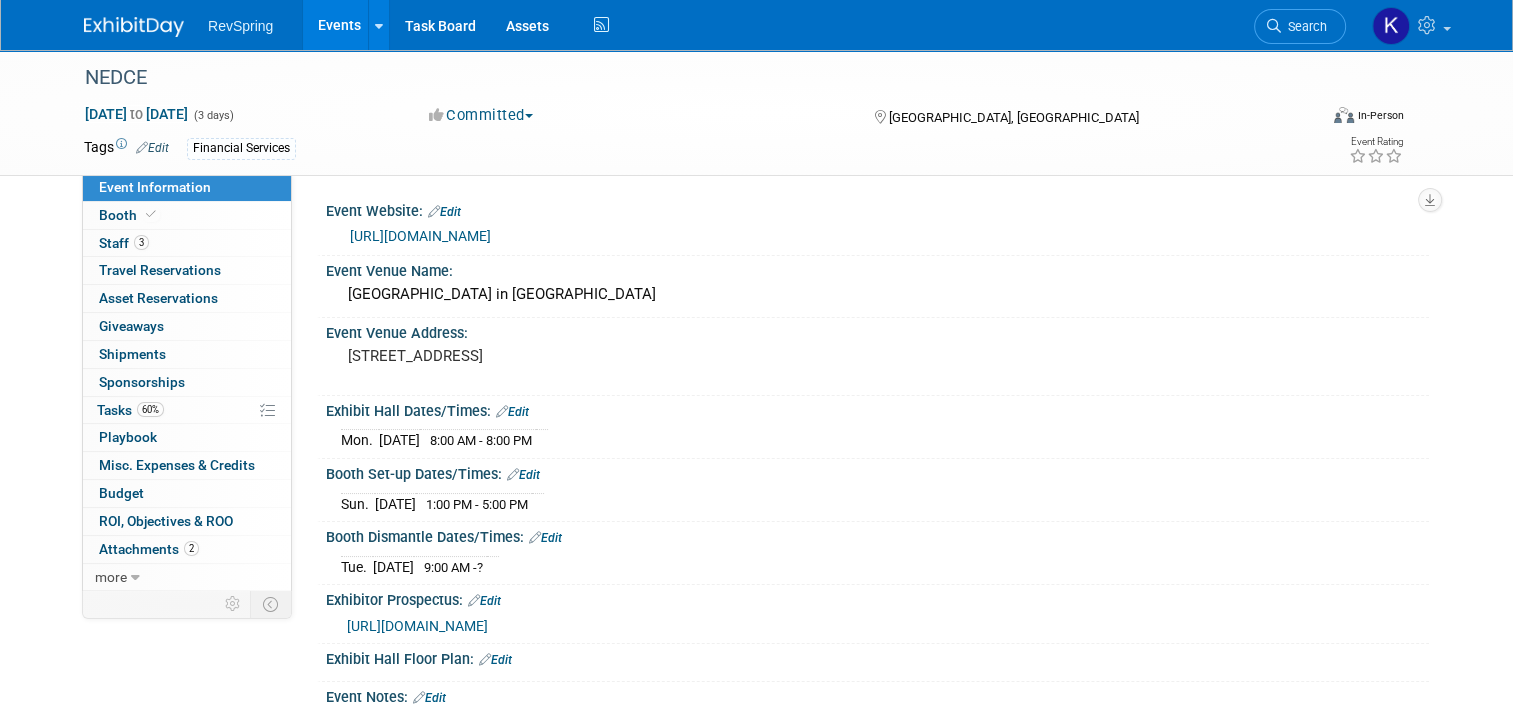 click on "Events" at bounding box center [339, 25] 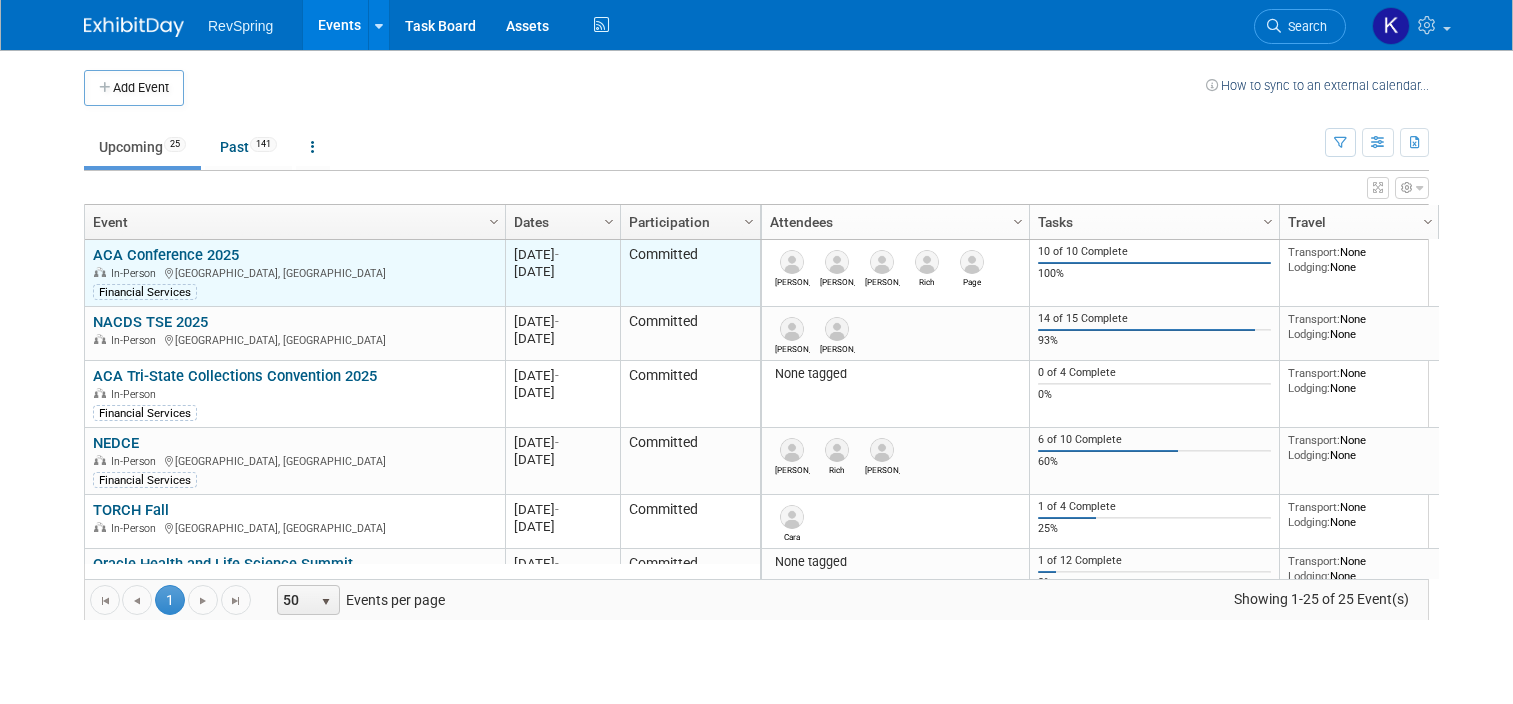 scroll, scrollTop: 0, scrollLeft: 0, axis: both 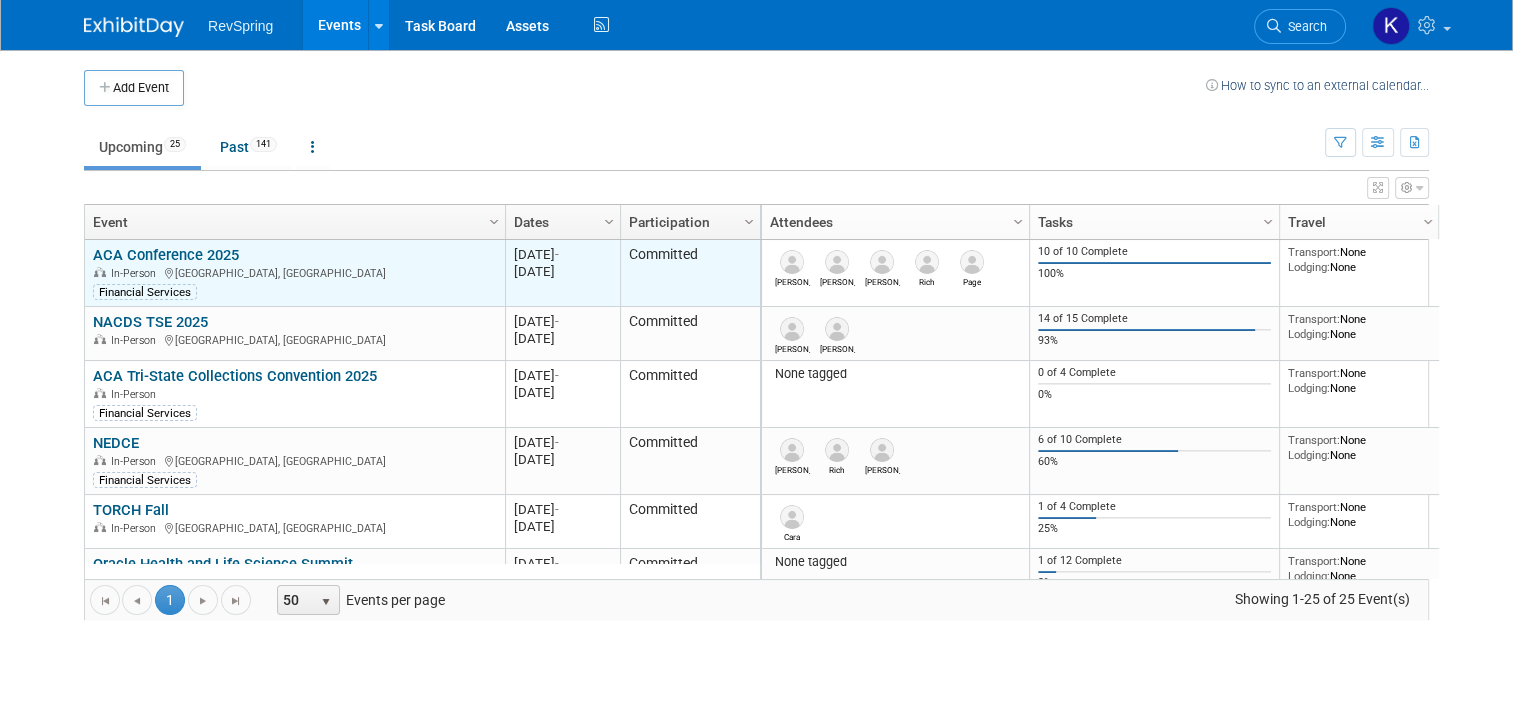click on "ACA Conference 2025" at bounding box center [166, 255] 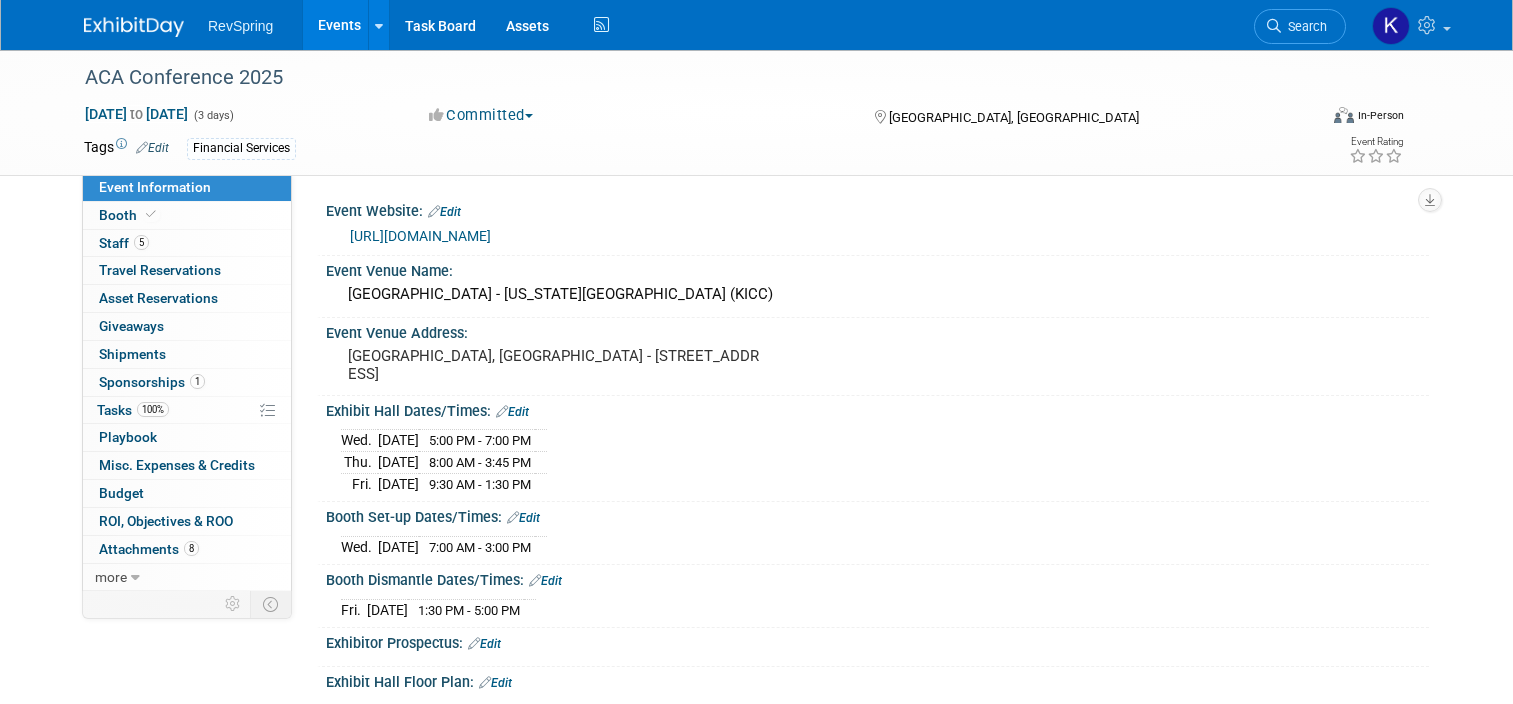 scroll, scrollTop: 0, scrollLeft: 0, axis: both 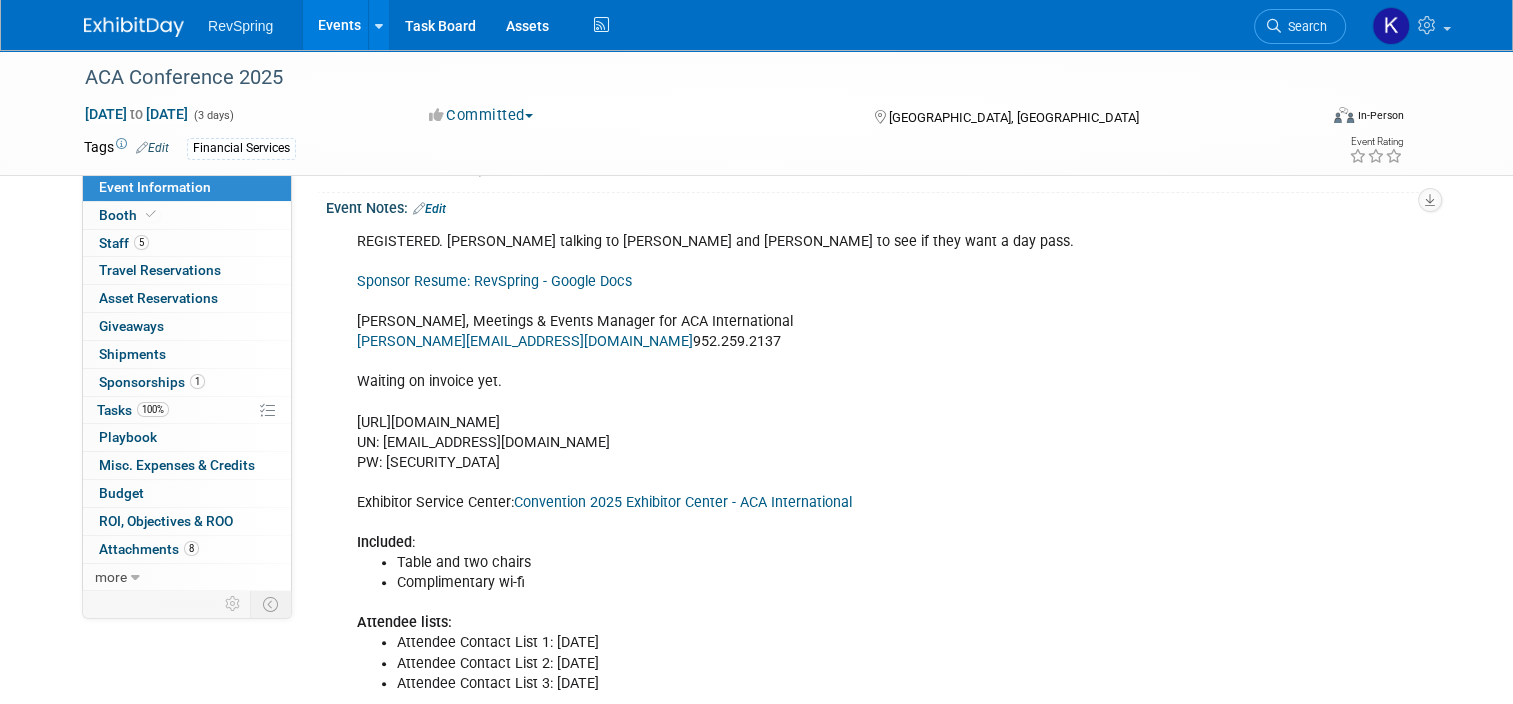 click at bounding box center [419, 208] 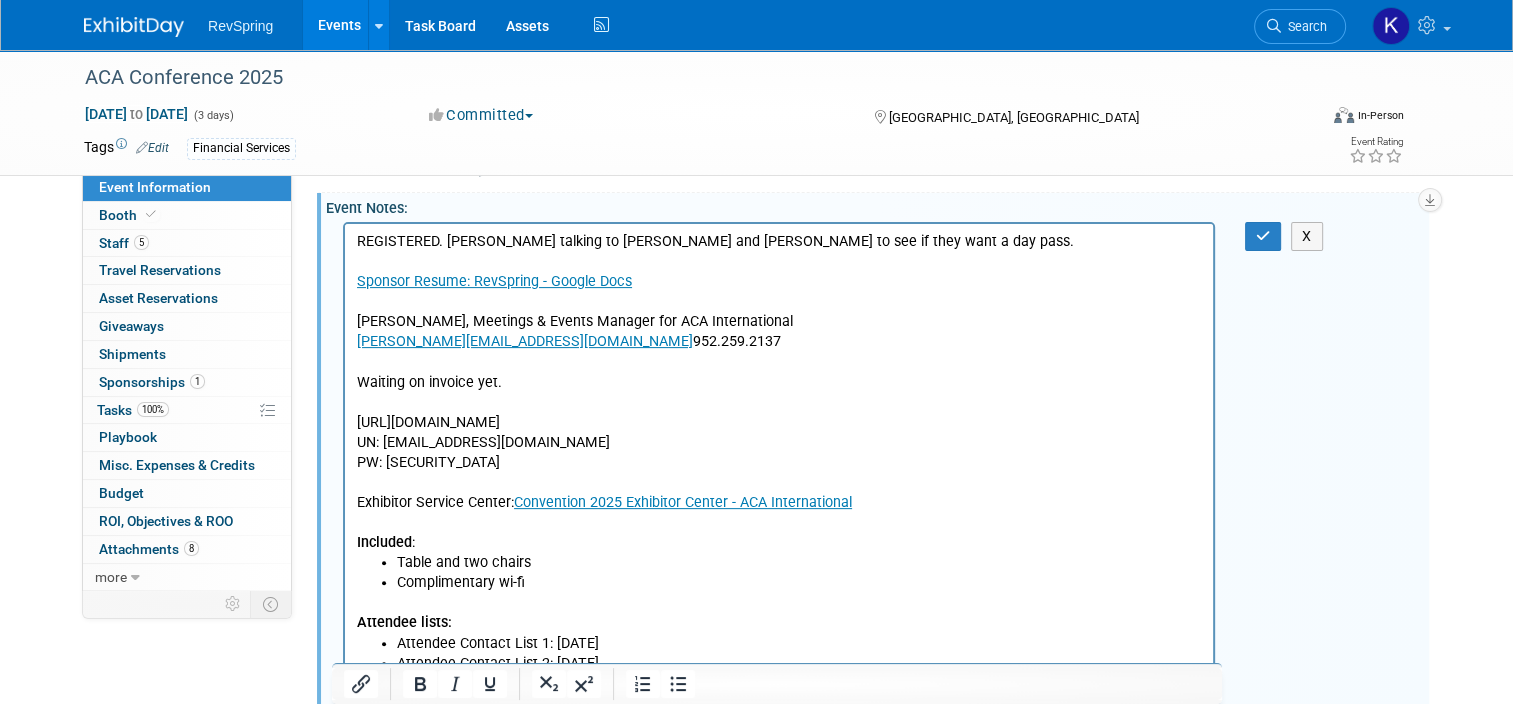 scroll, scrollTop: 0, scrollLeft: 0, axis: both 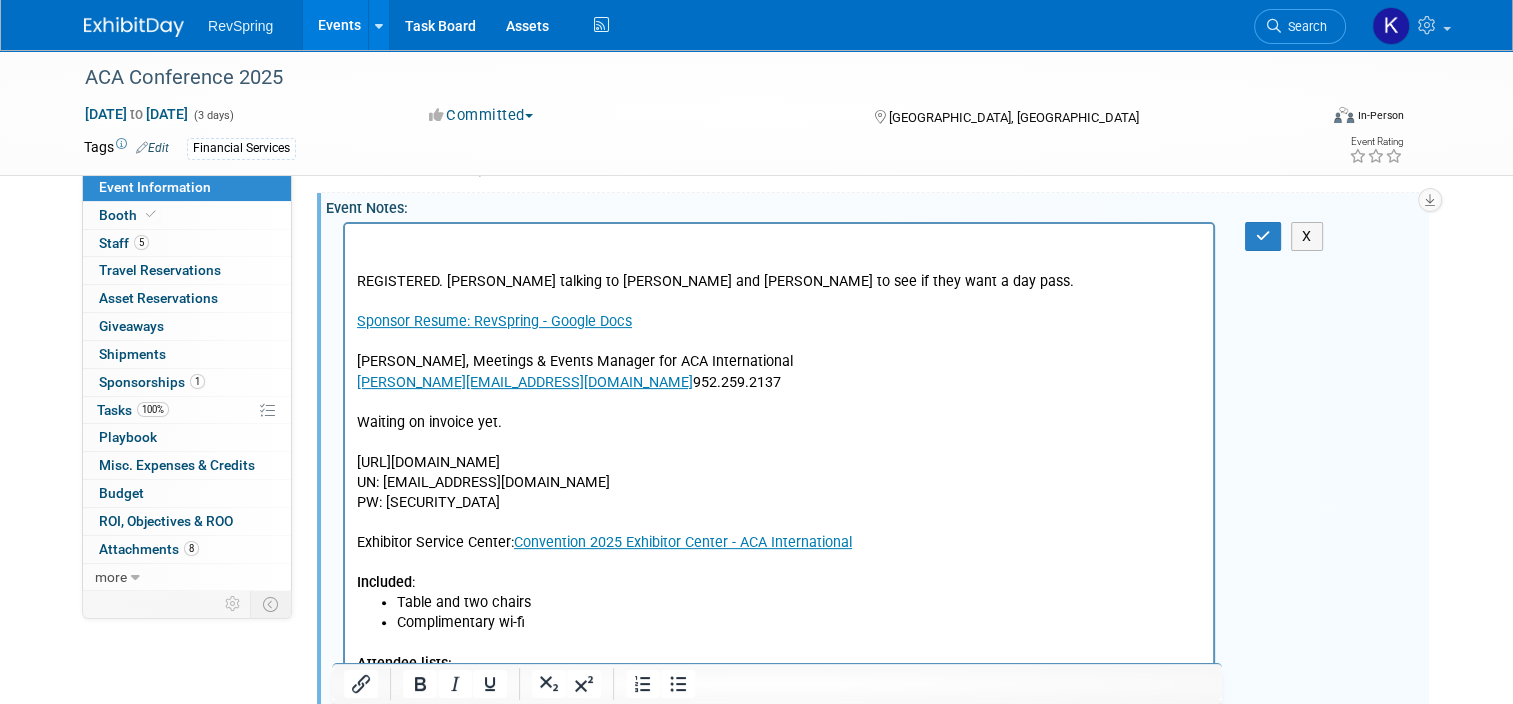 click on "REGISTERED. Mike talking to Nicole and Scott to see if they want a day pass.  Sponsor Resume: RevSpring - Google Docs Ashley Driste, Meetings & Events Manager for ACA International driste@acainternational.org      952.259.2137  Waiting on invoice yet. https://www.fernoneview.com/booth_teams/392446/dashboard UN: kgervais@revspringinc.com PW: RevSpring20! Exhibitor Service Center:  Convention 2025 Exhibitor Center - ACA International Included :" at bounding box center [779, 431] 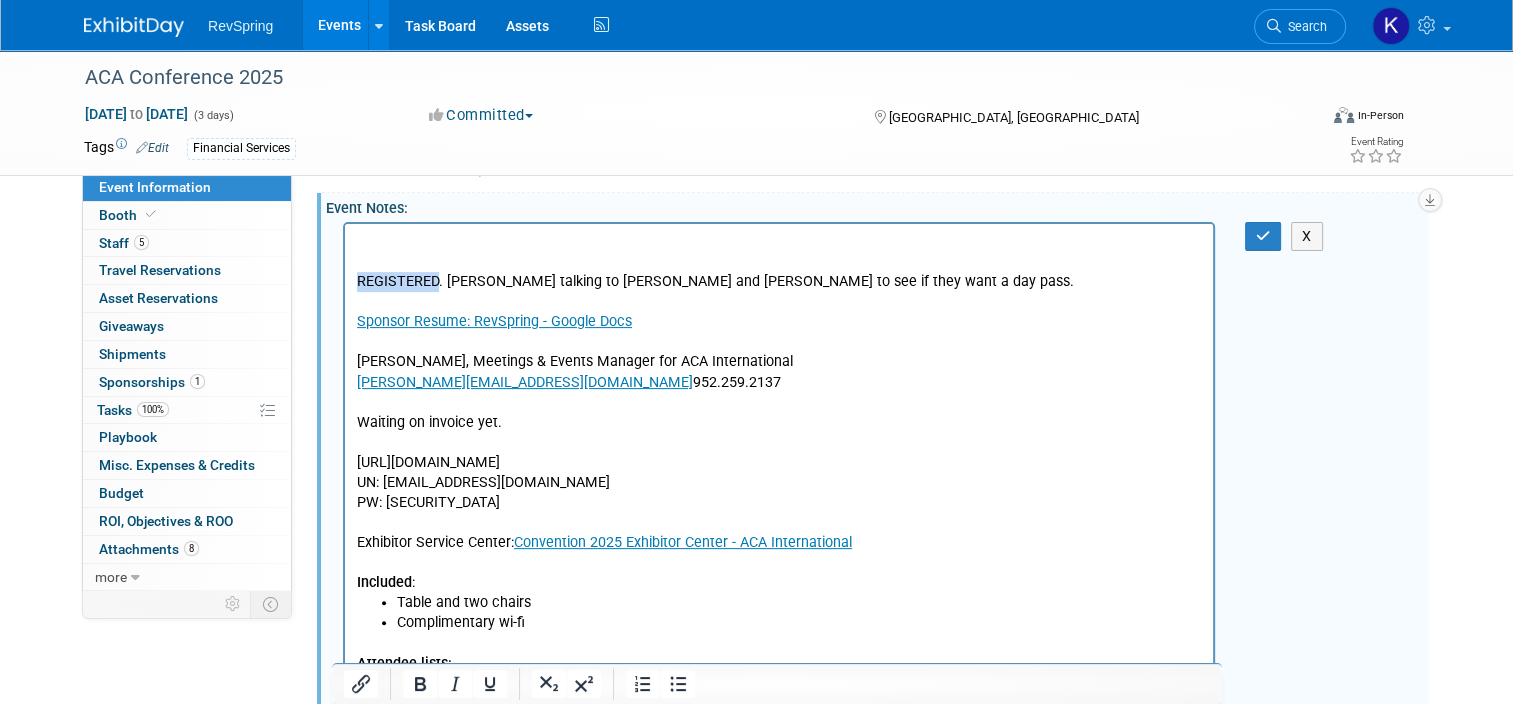 click on "REGISTERED. Mike talking to Nicole and Scott to see if they want a day pass.  Sponsor Resume: RevSpring - Google Docs Ashley Driste, Meetings & Events Manager for ACA International driste@acainternational.org      952.259.2137  Waiting on invoice yet. https://www.fernoneview.com/booth_teams/392446/dashboard UN: kgervais@revspringinc.com PW: RevSpring20! Exhibitor Service Center:  Convention 2025 Exhibitor Center - ACA International Included :" at bounding box center [779, 431] 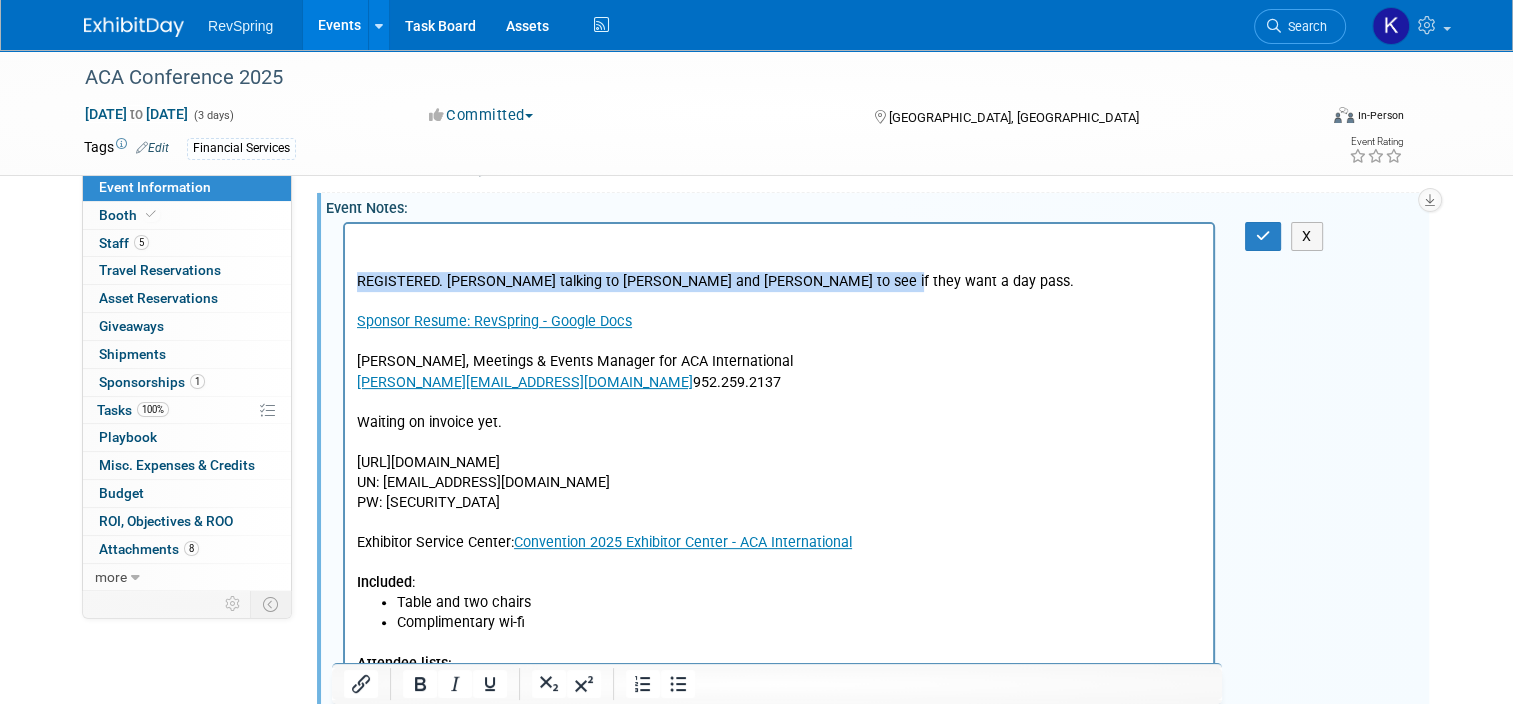 click on "REGISTERED. Mike talking to Nicole and Scott to see if they want a day pass.  Sponsor Resume: RevSpring - Google Docs Ashley Driste, Meetings & Events Manager for ACA International driste@acainternational.org      952.259.2137  Waiting on invoice yet. https://www.fernoneview.com/booth_teams/392446/dashboard UN: kgervais@revspringinc.com PW: RevSpring20! Exhibitor Service Center:  Convention 2025 Exhibitor Center - ACA International Included :" at bounding box center [779, 431] 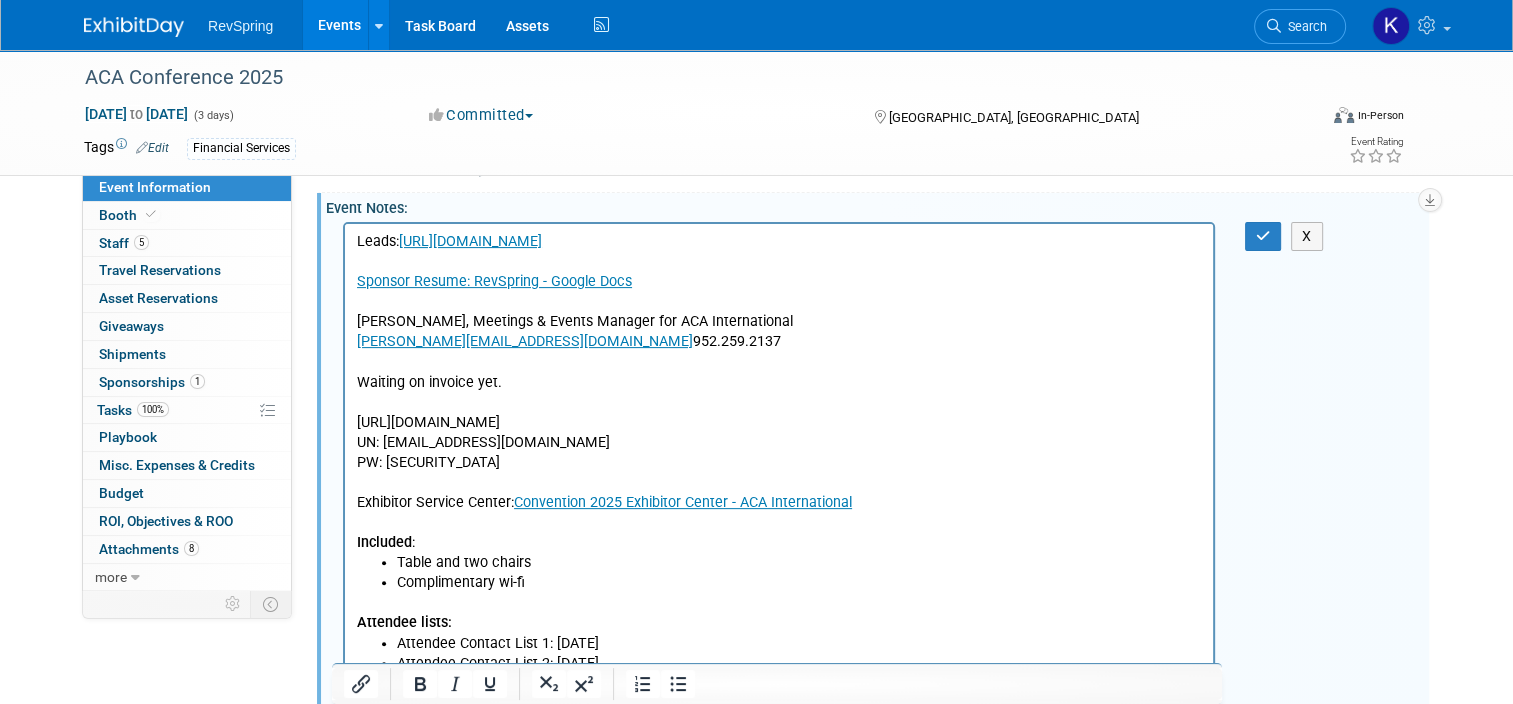 click on "Leads:  https://acaconvention2025.eventify.io/p/#/overview" at bounding box center [779, 241] 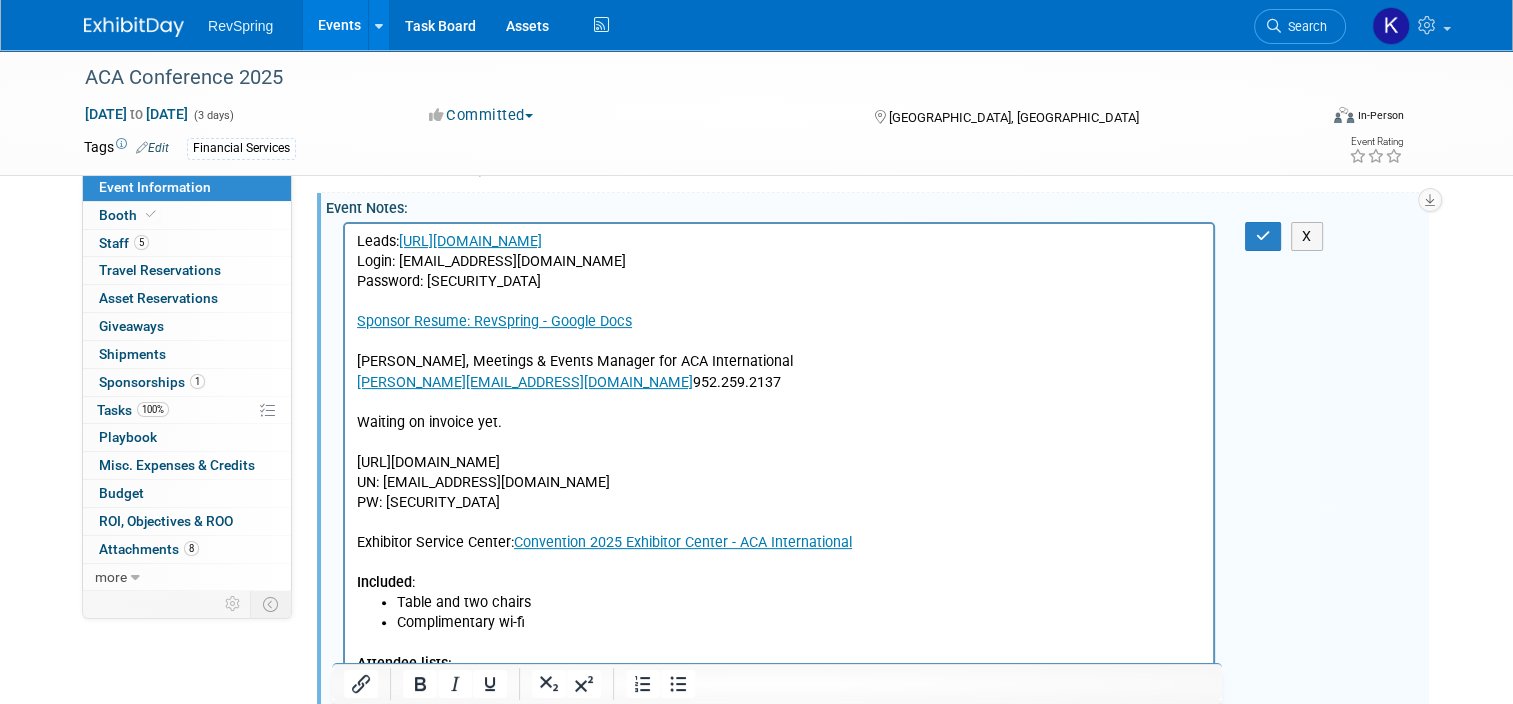 click on "Leads:  https://acaconvention2025.eventify.io/p/#/overview" at bounding box center (779, 241) 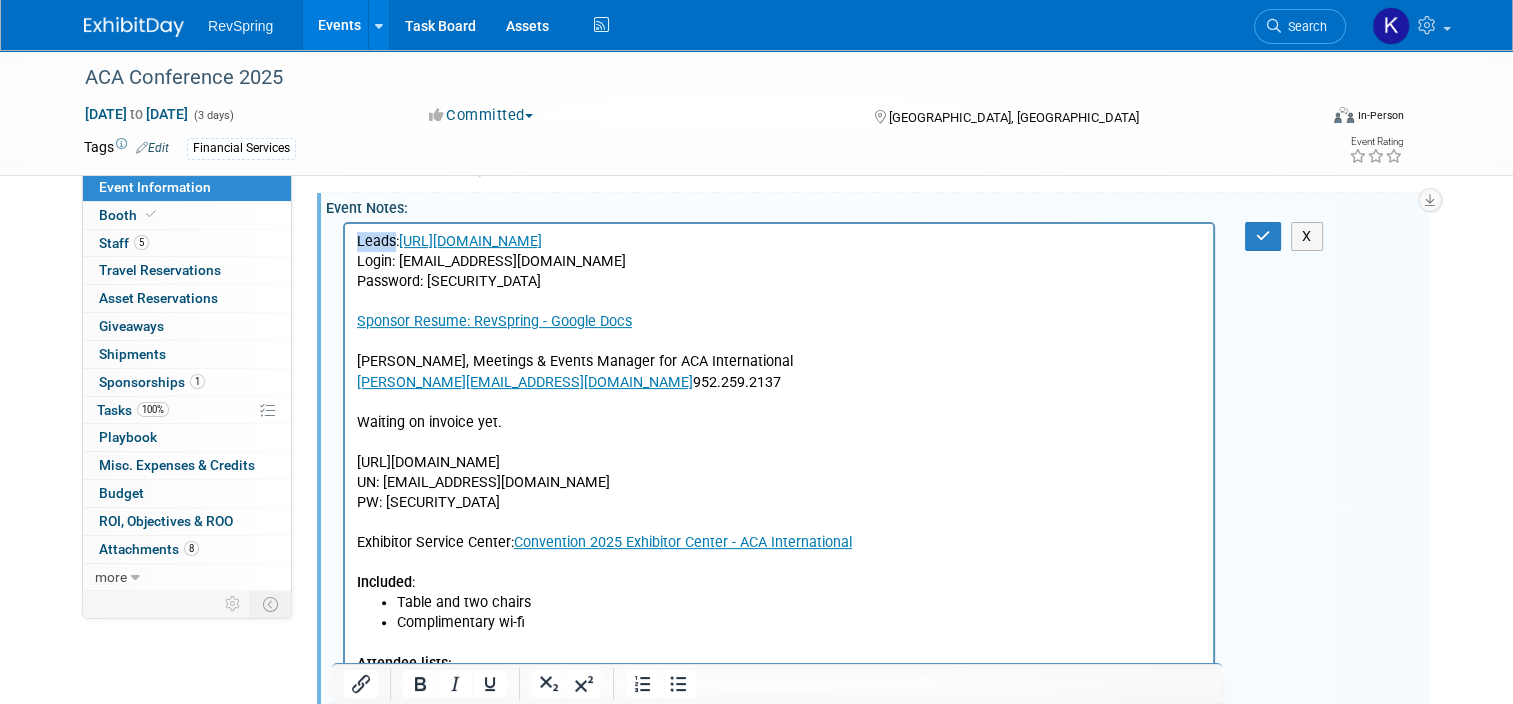 click on "Leads:  https://acaconvention2025.eventify.io/p/#/overview" at bounding box center [779, 241] 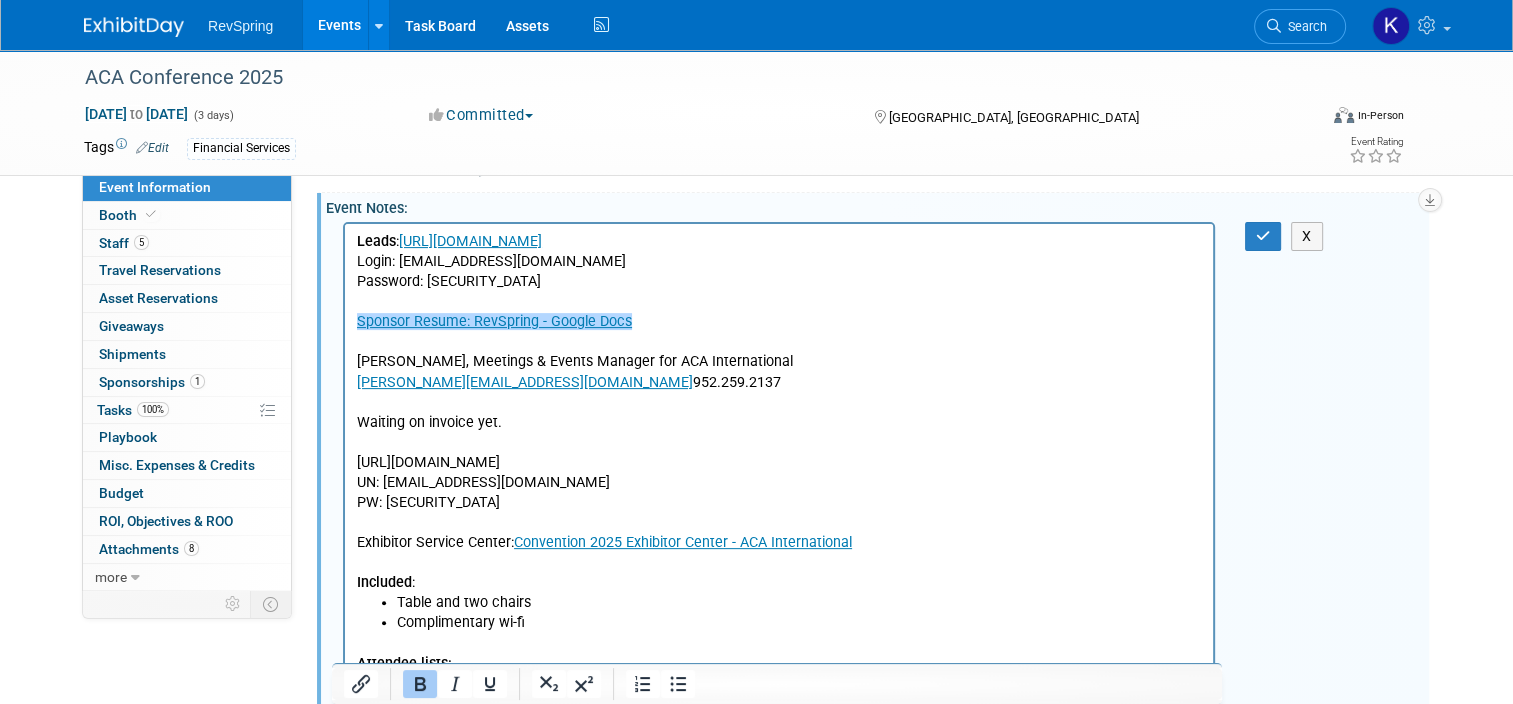 click on "Sponsor Resume: RevSpring - Google Docs﻿ Ashley Driste, Meetings & Events Manager for ACA International driste@acainternational.org      952.259.2137  Waiting on invoice yet. https://www.fernoneview.com/booth_teams/392446/dashboard UN: kgervais@revspringinc.com PW: RevSpring20! Exhibitor Service Center:  Convention 2025 Exhibitor Center - ACA International Included :" at bounding box center [779, 451] 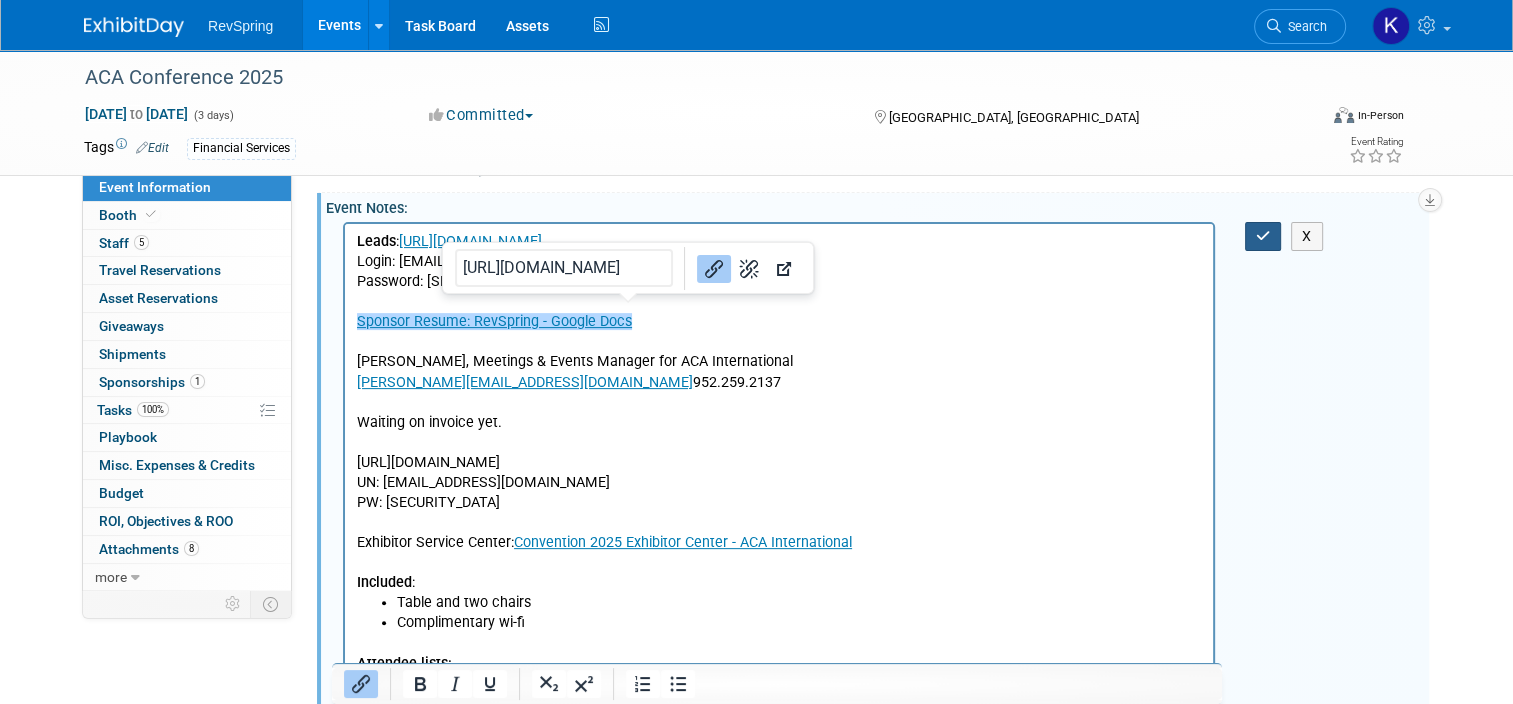 click at bounding box center (1263, 236) 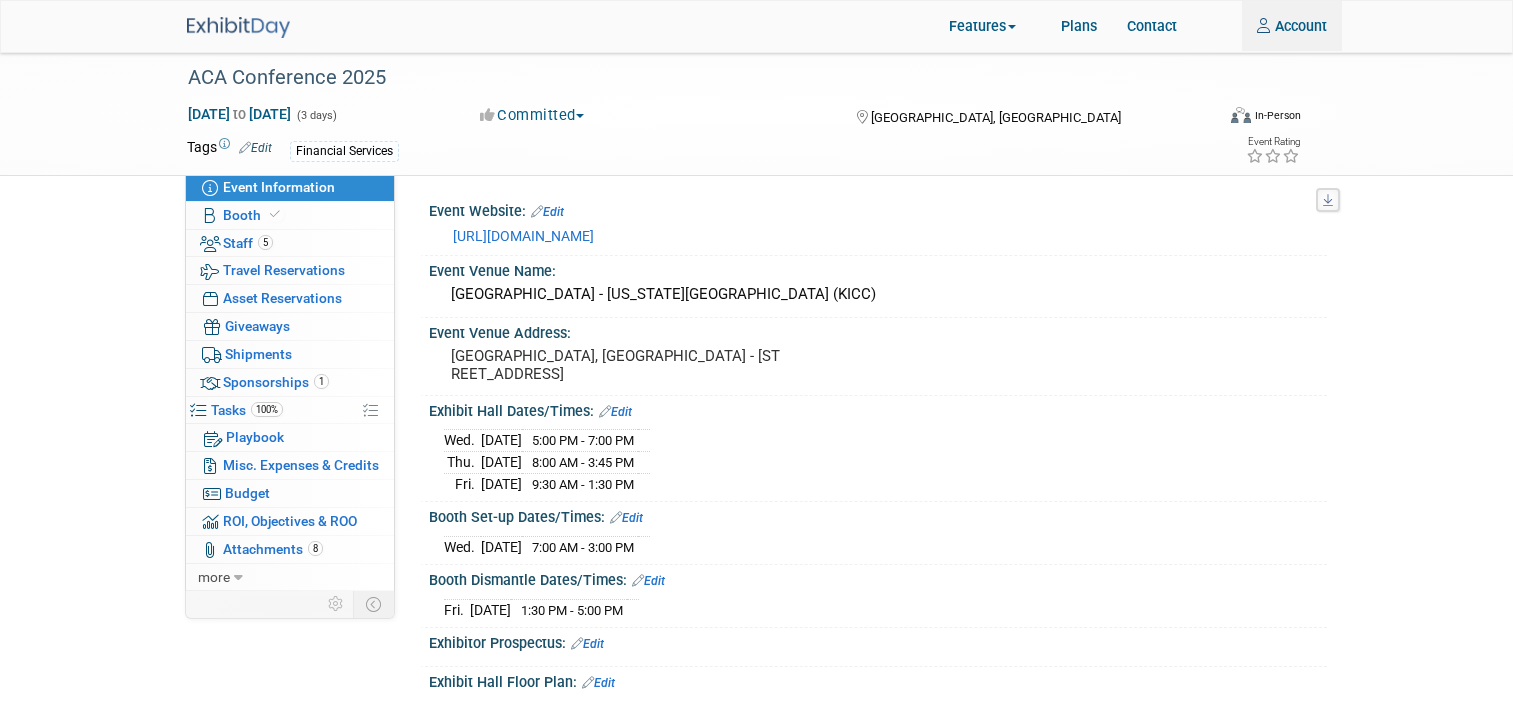 scroll, scrollTop: 512, scrollLeft: 0, axis: vertical 